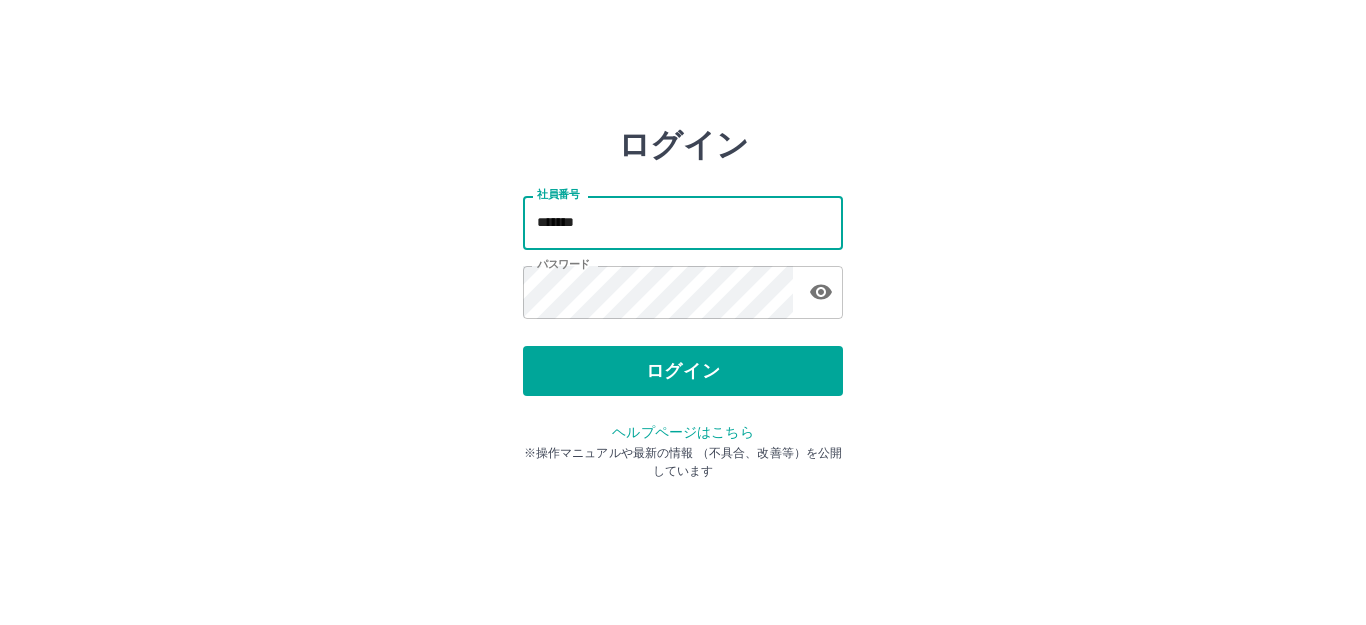 scroll, scrollTop: 0, scrollLeft: 0, axis: both 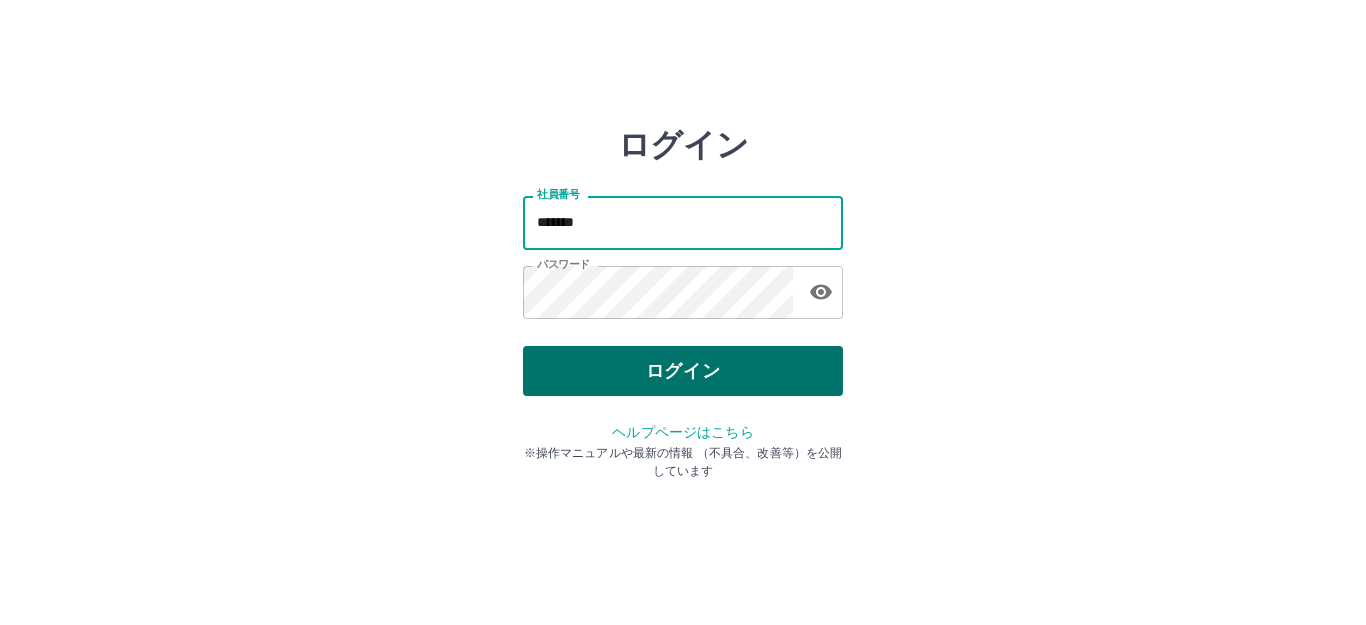 click on "ログイン" at bounding box center [683, 371] 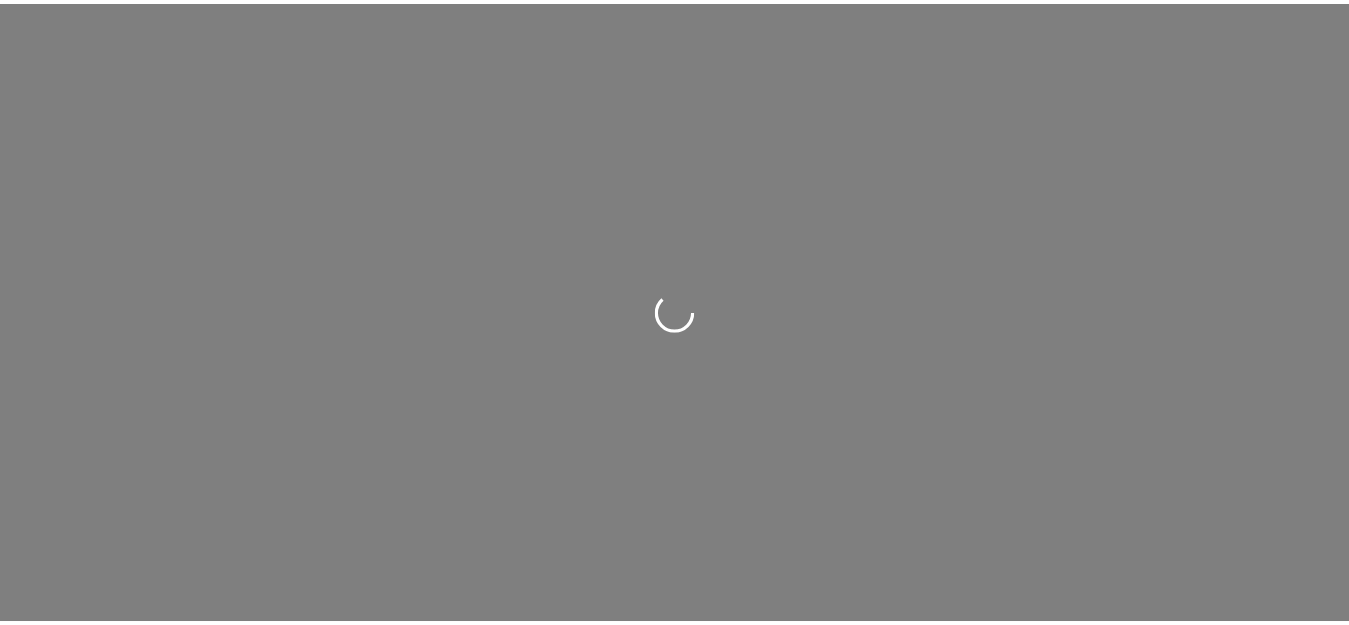 scroll, scrollTop: 0, scrollLeft: 0, axis: both 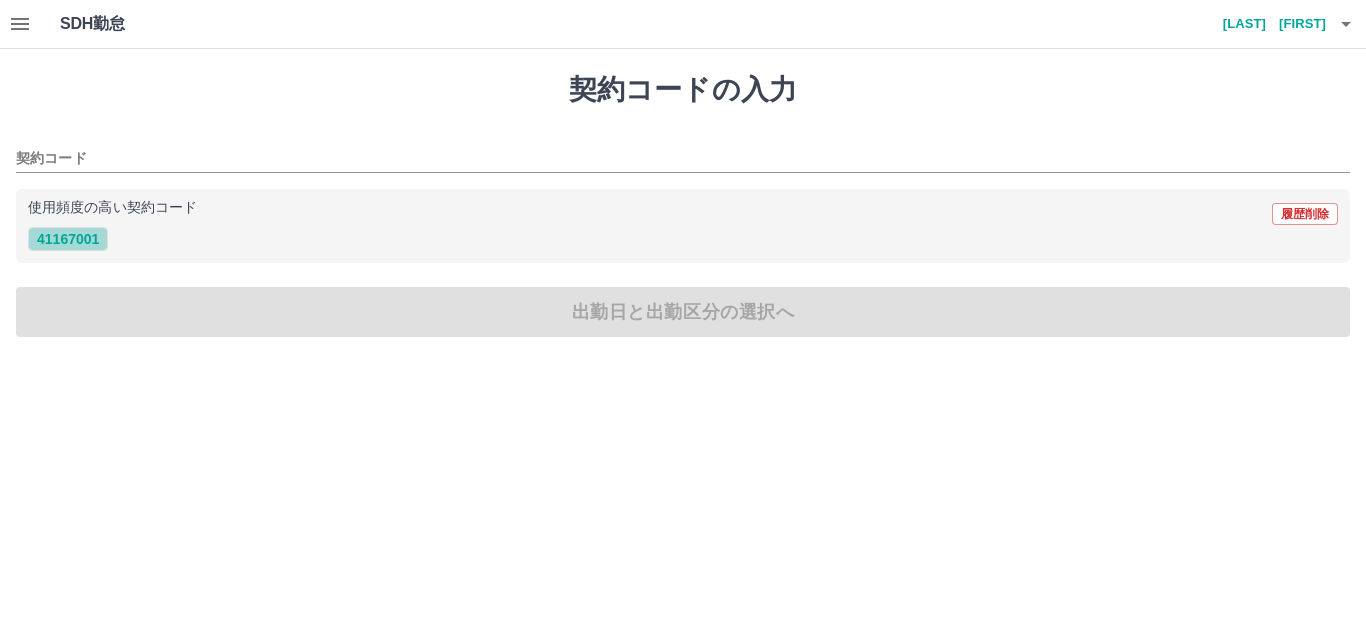 click on "41167001" at bounding box center (68, 239) 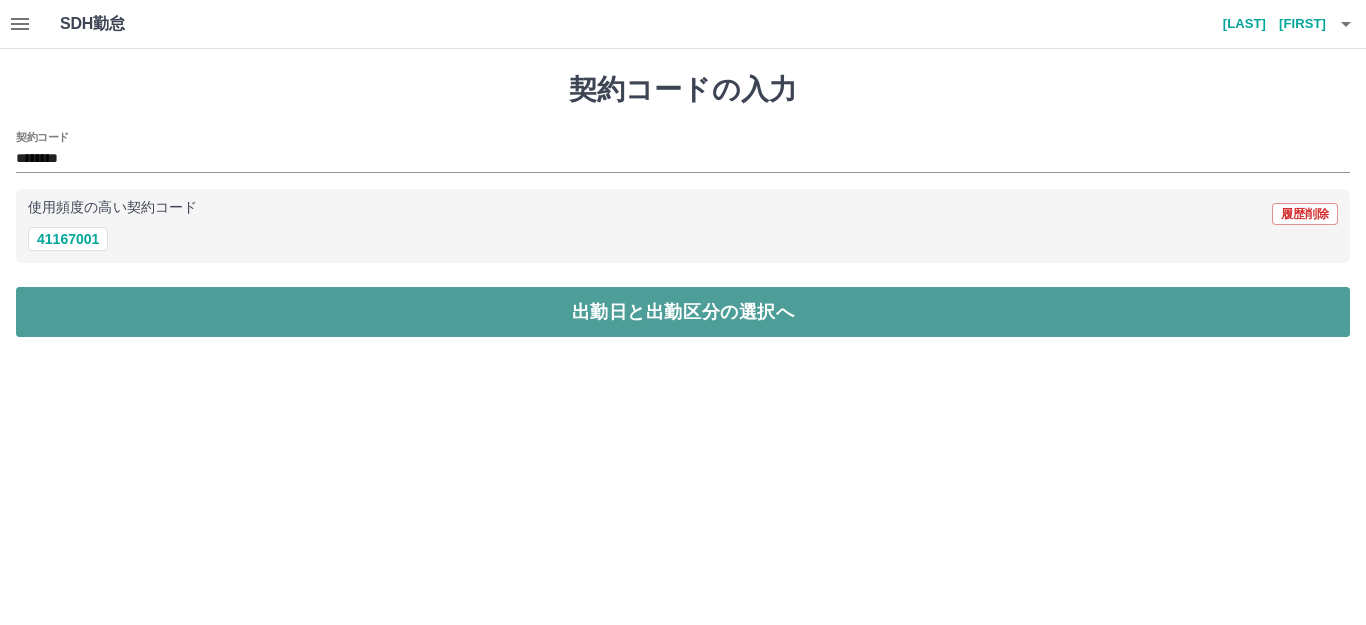 click on "出勤日と出勤区分の選択へ" at bounding box center [683, 312] 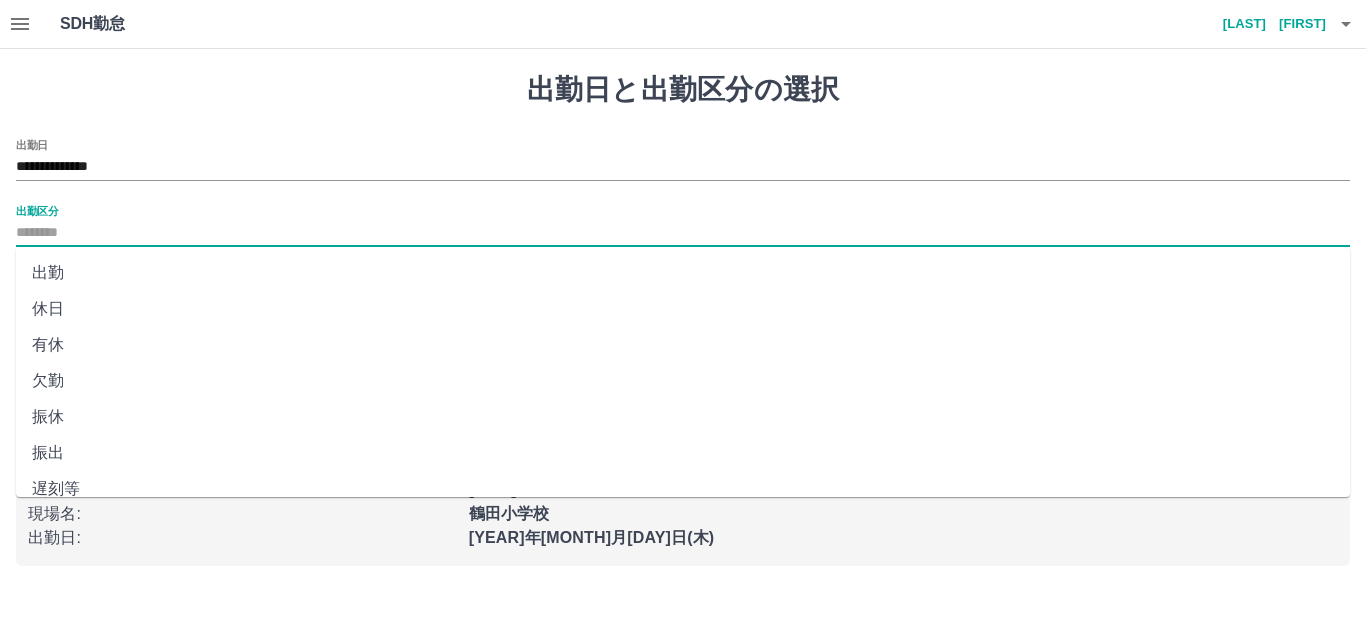 click on "出勤区分" at bounding box center (683, 233) 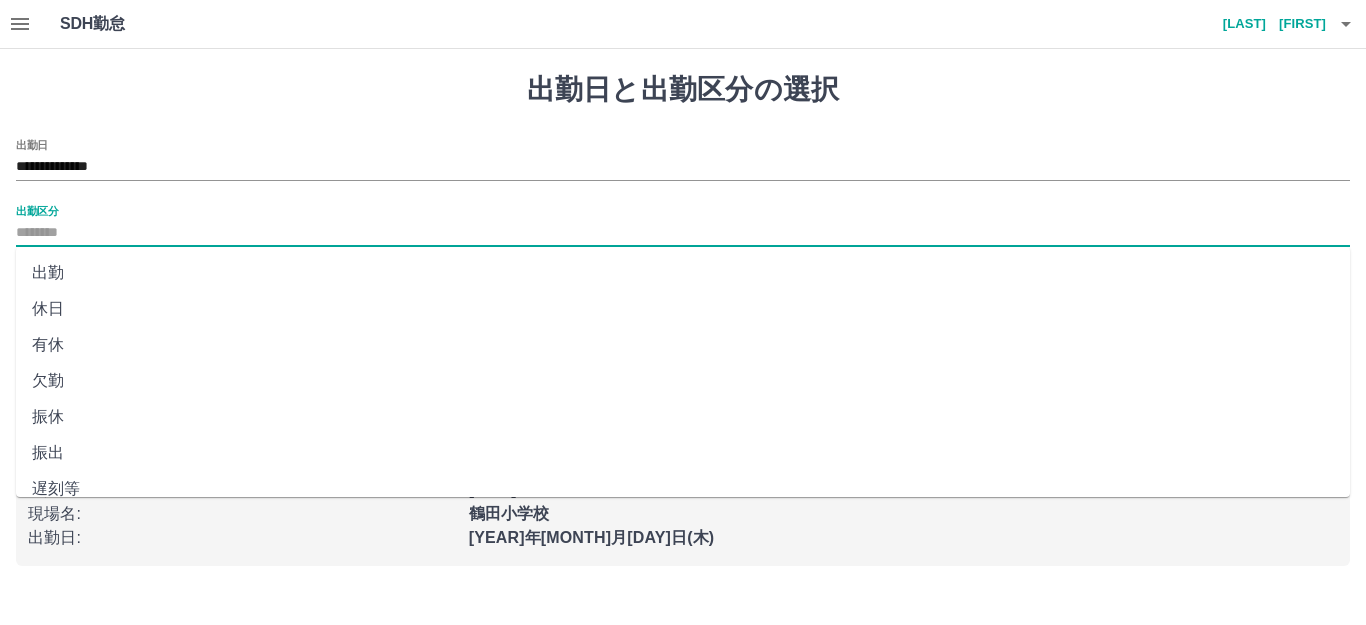 click on "出勤" at bounding box center [683, 273] 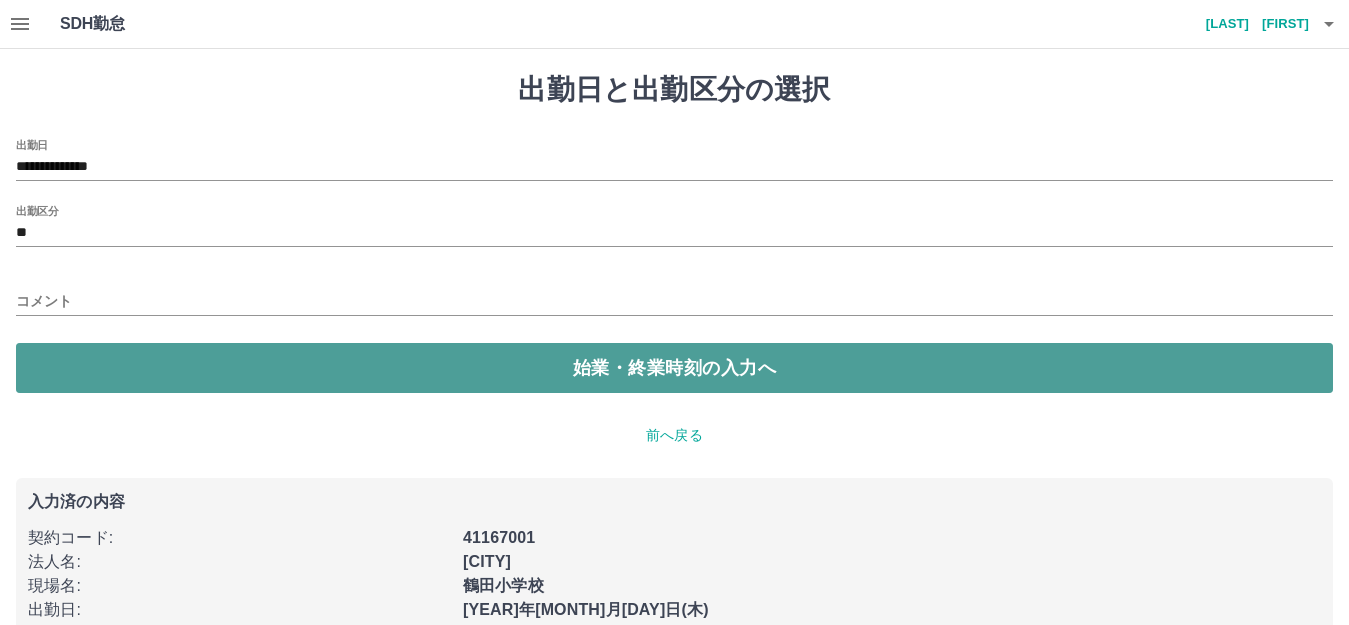 click on "始業・終業時刻の入力へ" at bounding box center (674, 368) 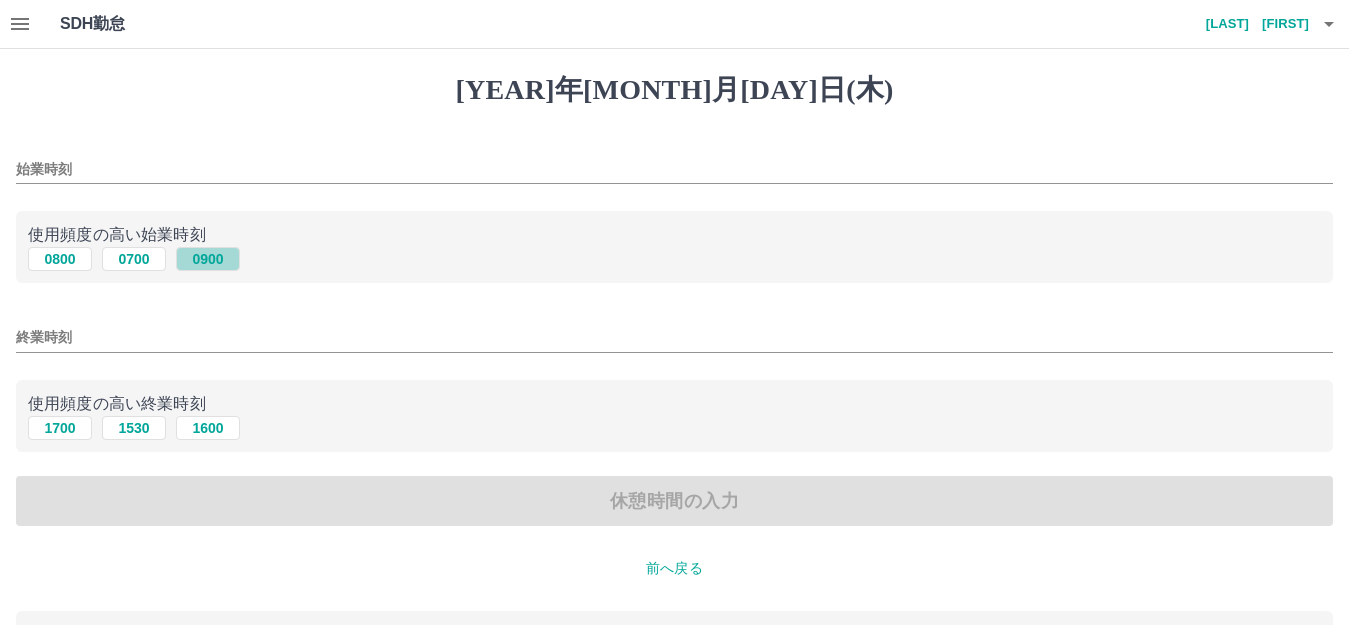 click on "0900" at bounding box center [208, 259] 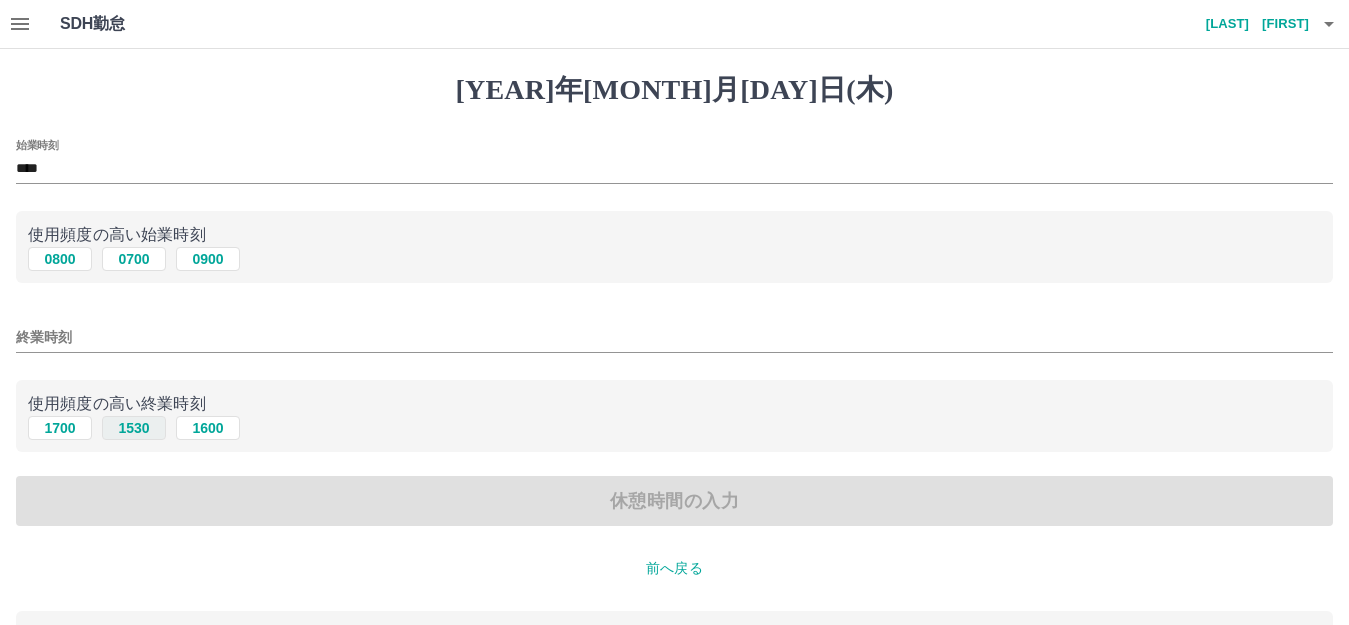 click on "1530" at bounding box center [134, 259] 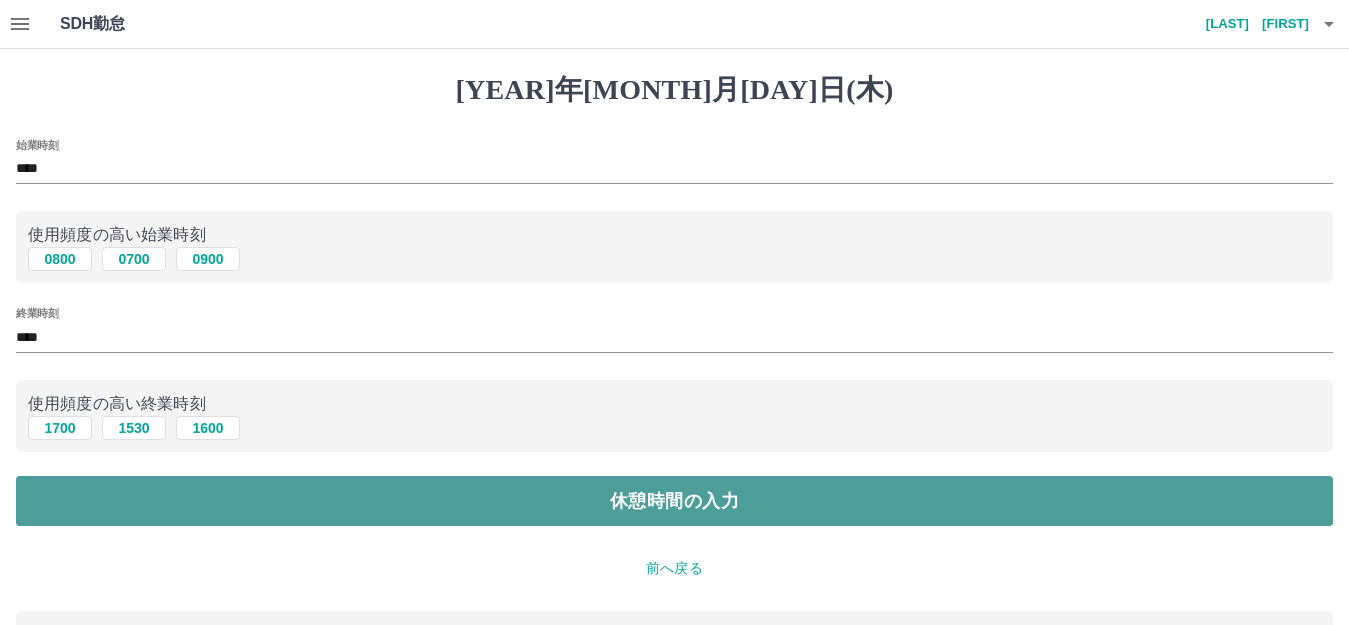 click on "休憩時間の入力" at bounding box center [674, 501] 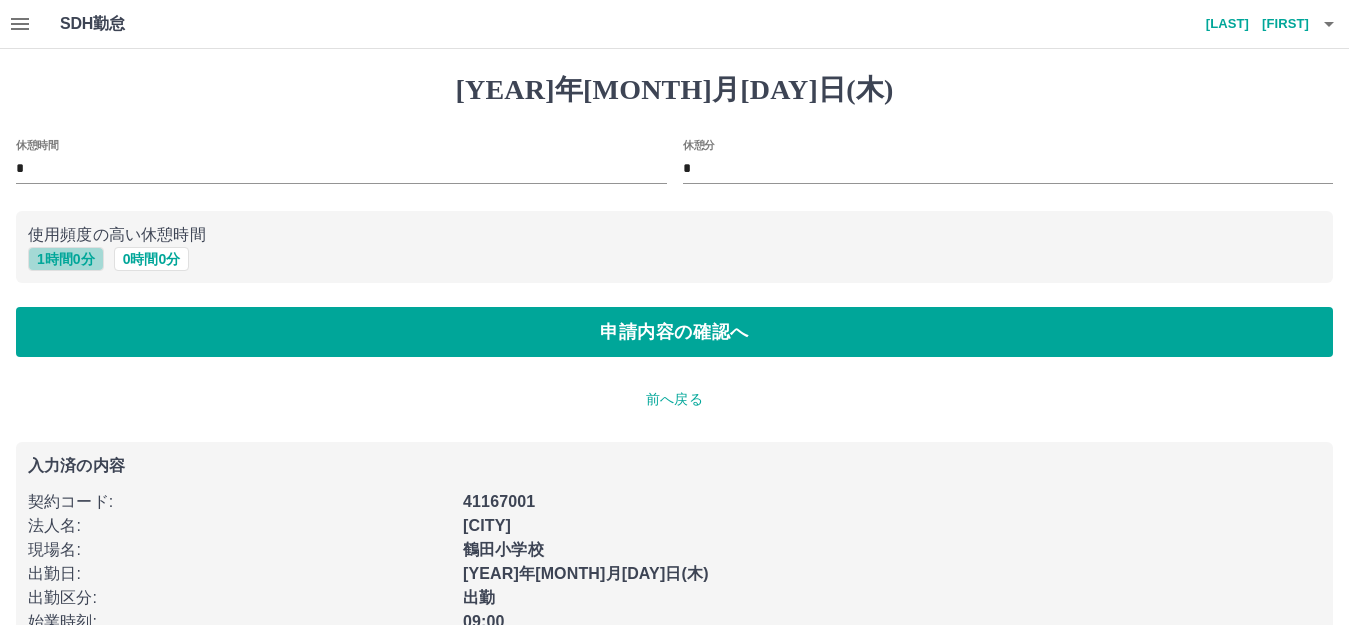 click on "1 時間 0 分" at bounding box center [66, 259] 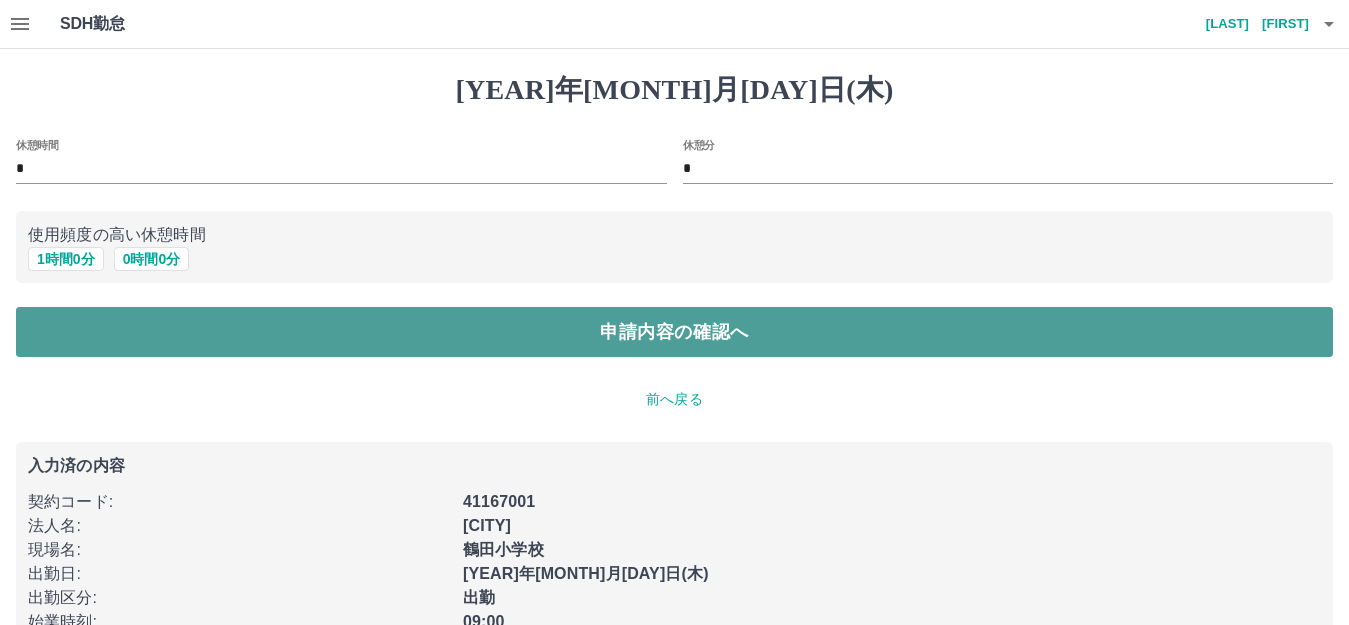 click on "申請内容の確認へ" at bounding box center [674, 332] 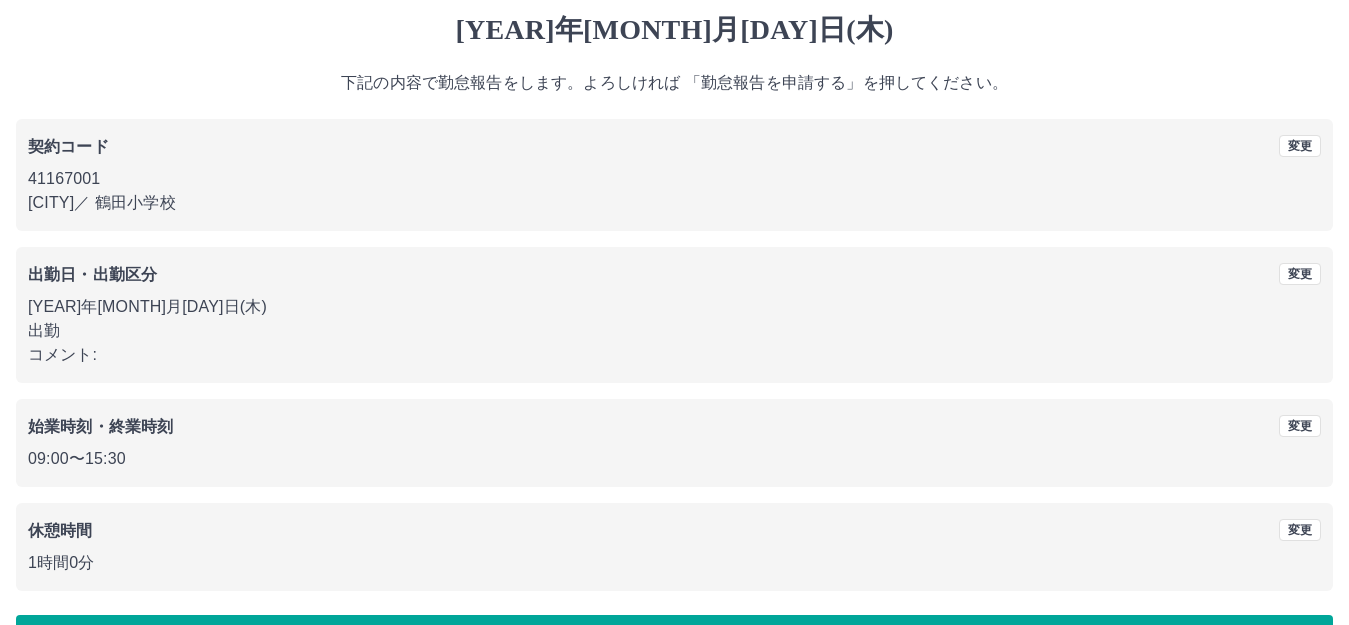 scroll, scrollTop: 124, scrollLeft: 0, axis: vertical 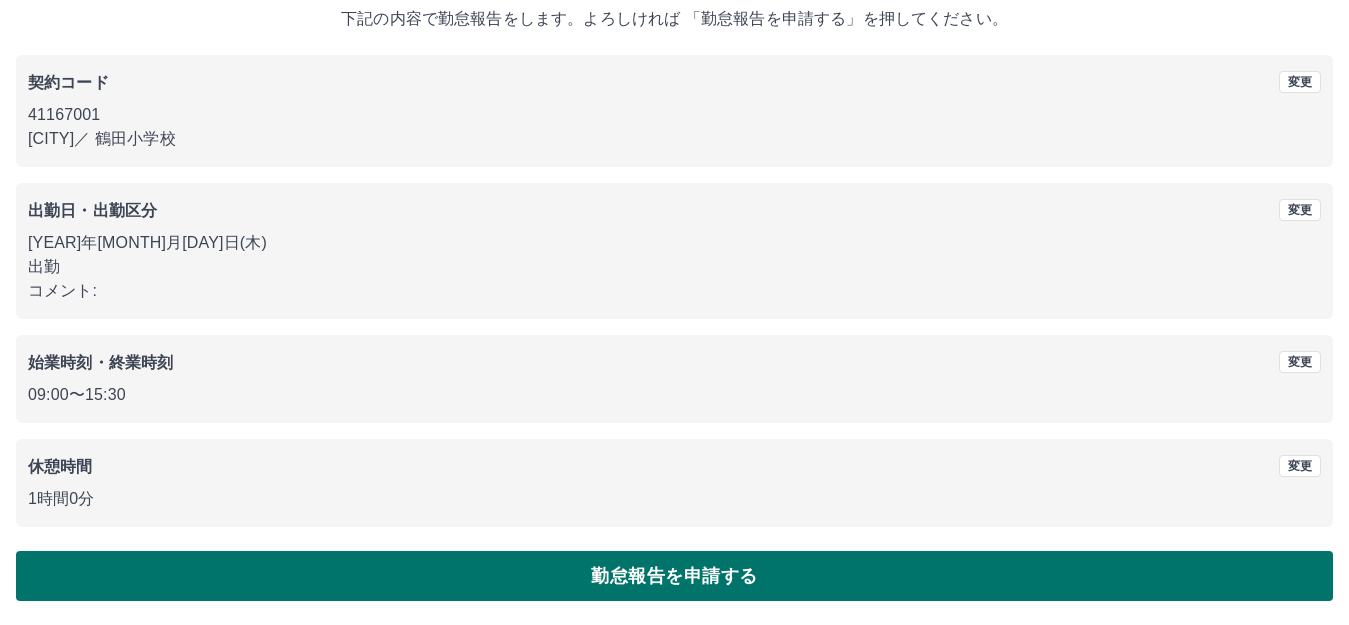 click on "勤怠報告を申請する" at bounding box center (674, 576) 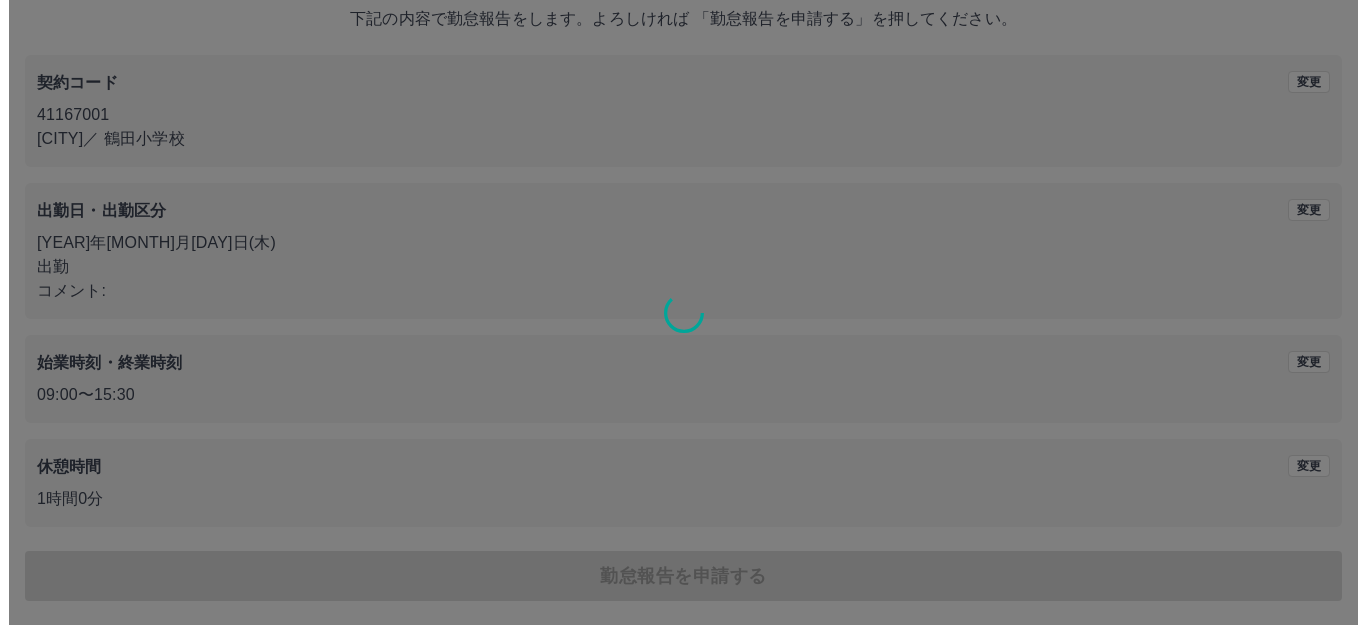 scroll, scrollTop: 0, scrollLeft: 0, axis: both 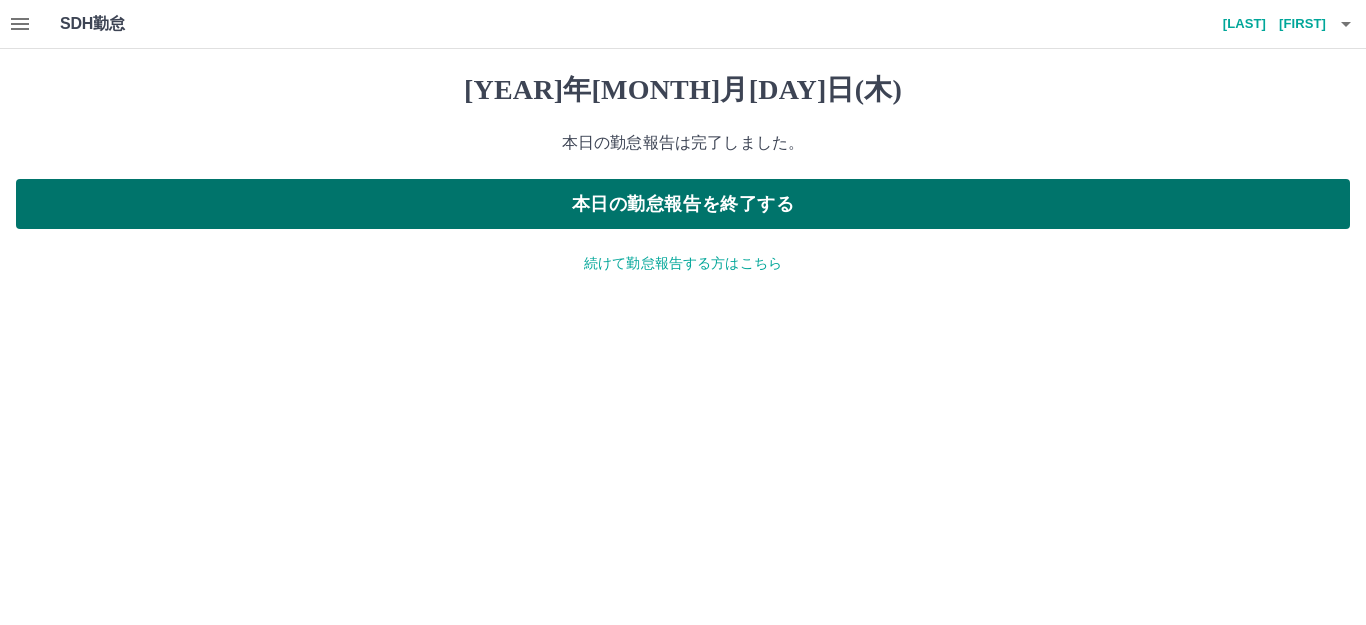 click on "本日の勤怠報告を終了する" at bounding box center [683, 204] 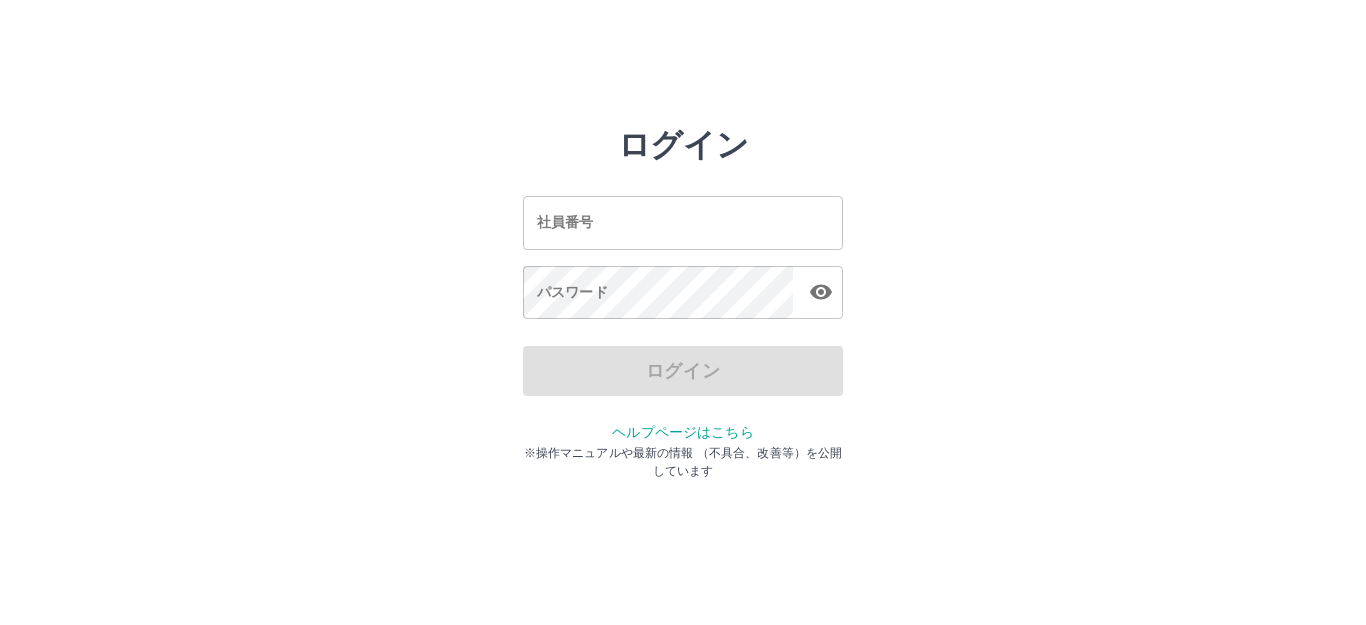scroll, scrollTop: 0, scrollLeft: 0, axis: both 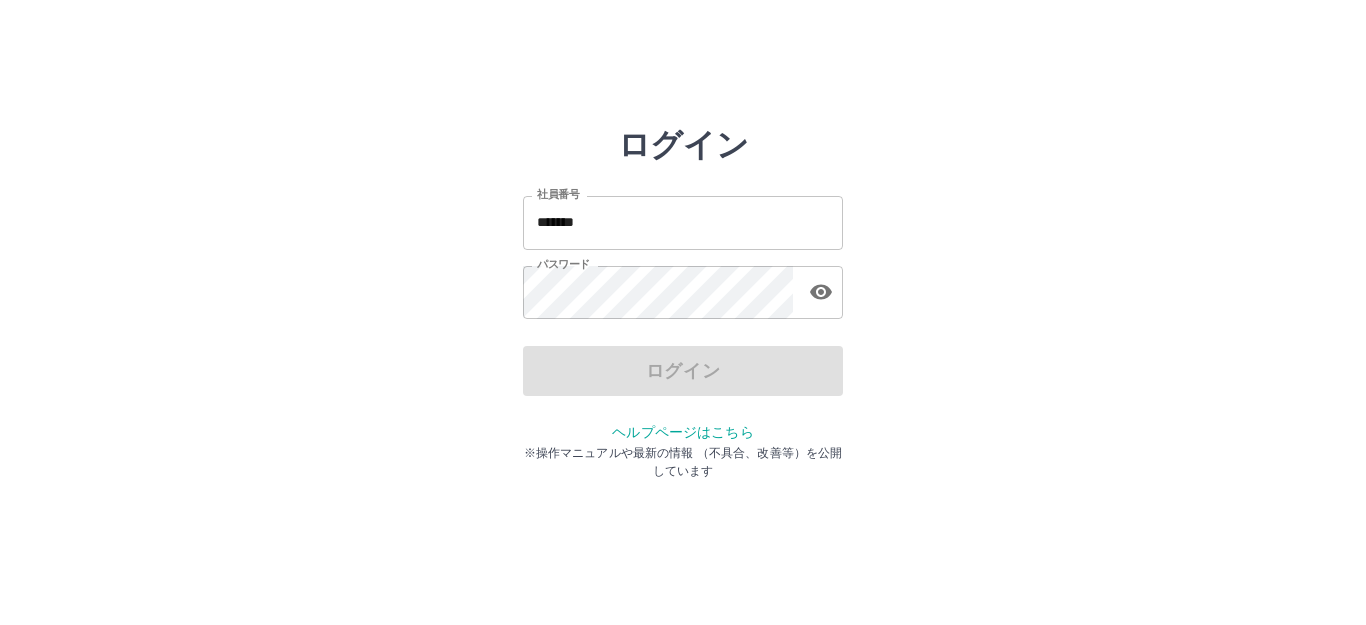 click on "*******" at bounding box center (683, 222) 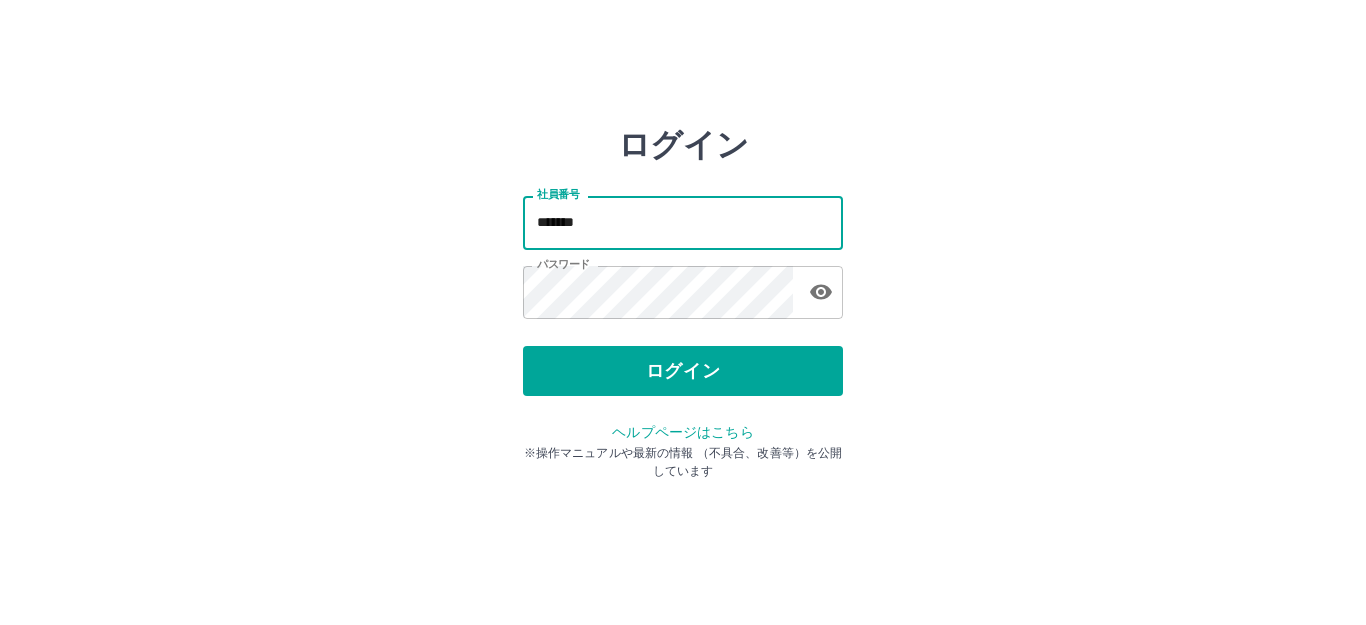 type on "*******" 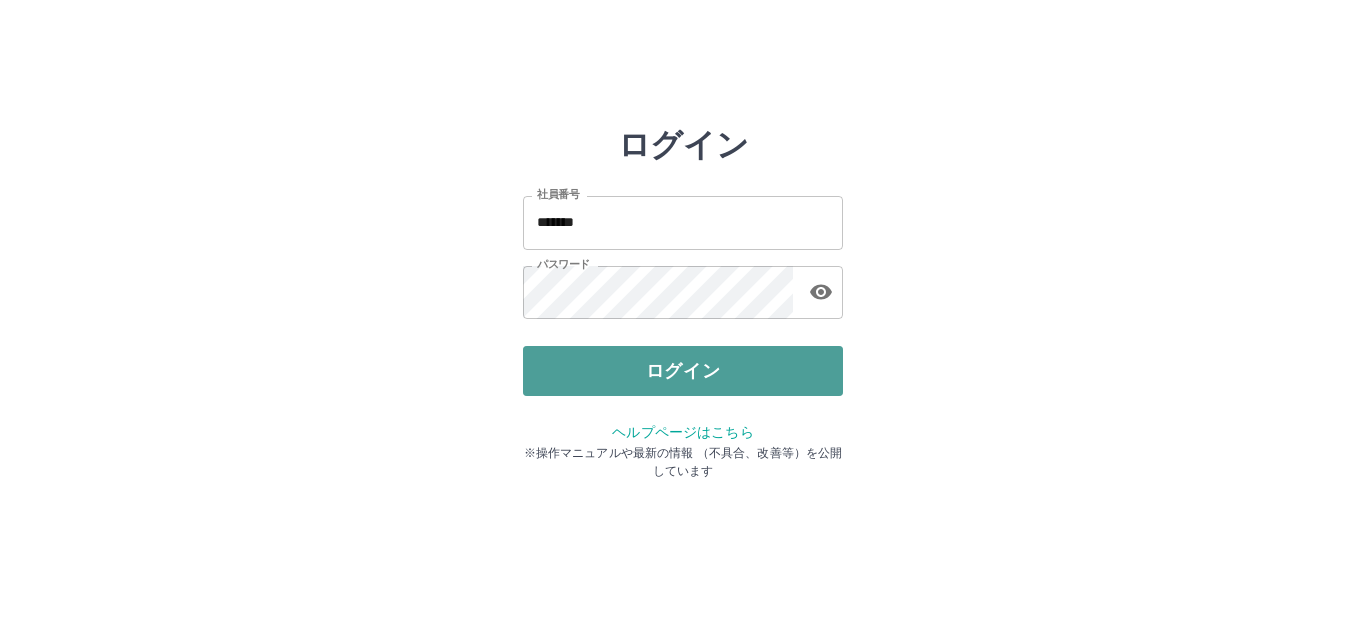 click on "ログイン" at bounding box center (683, 371) 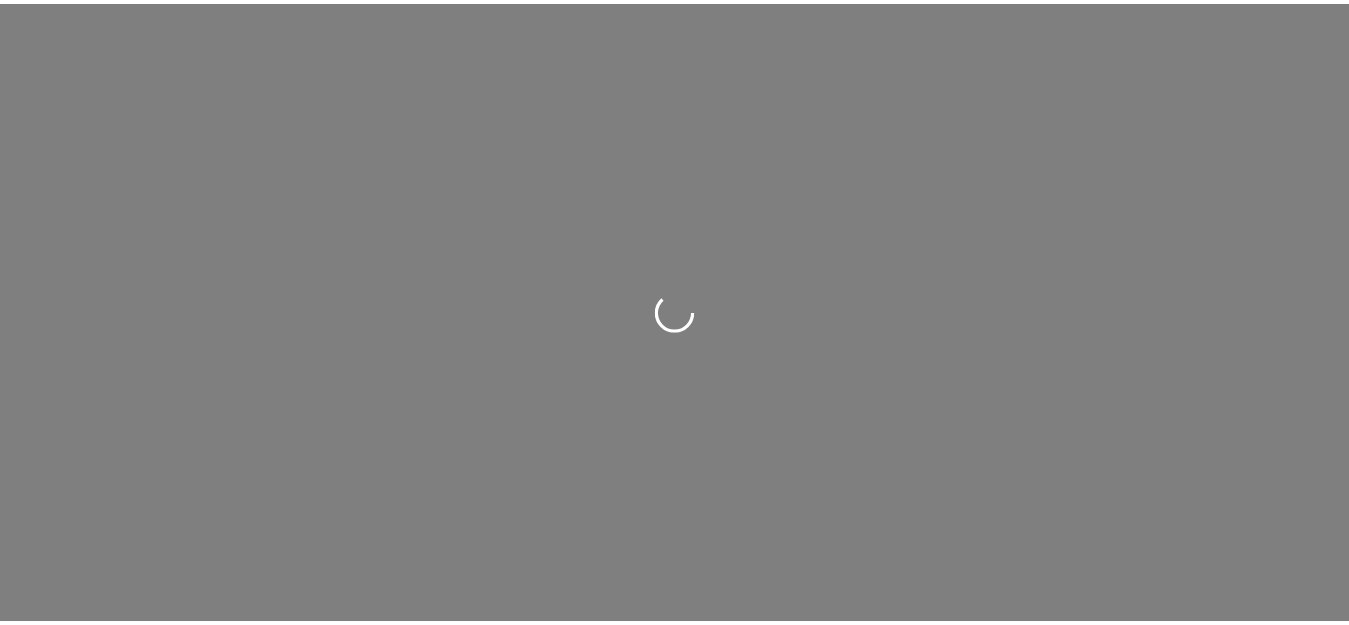 scroll, scrollTop: 0, scrollLeft: 0, axis: both 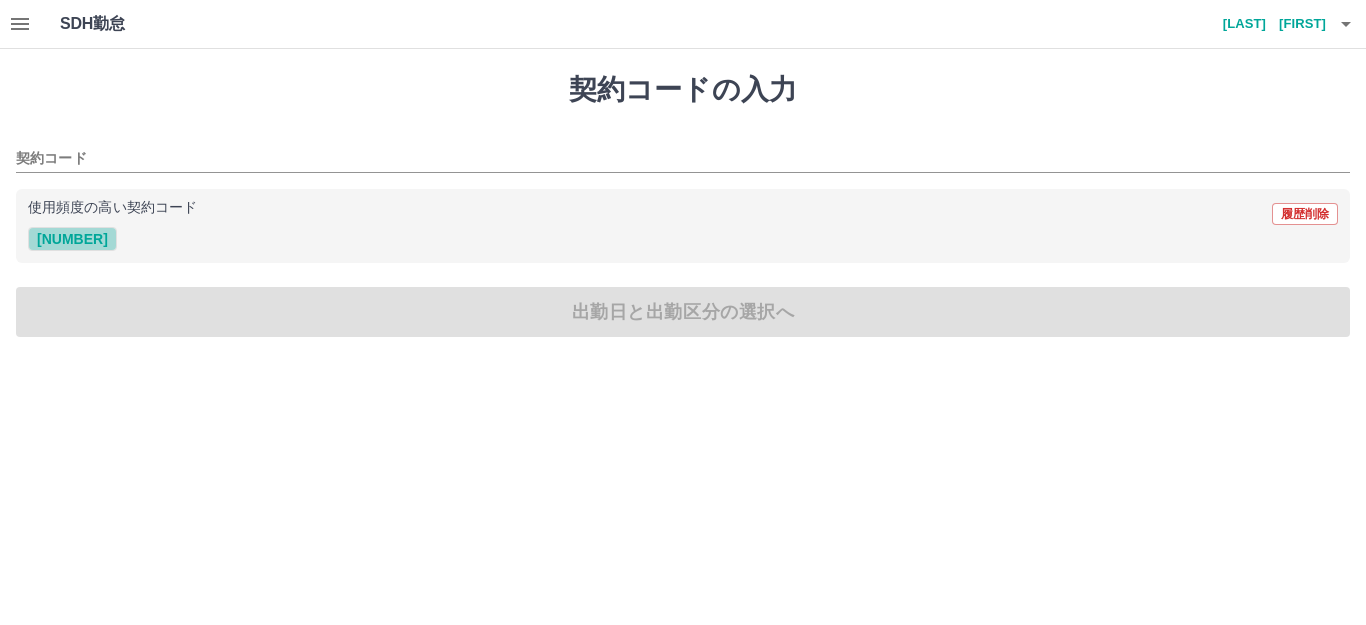 click on "41167001" at bounding box center (72, 239) 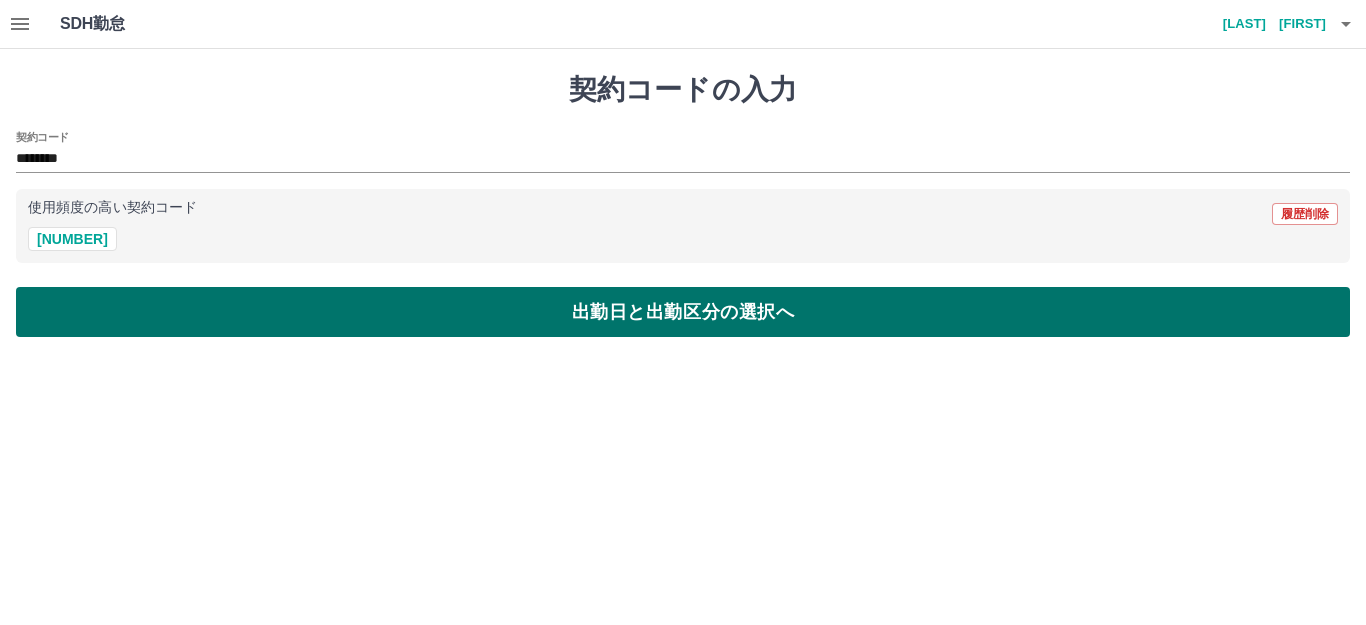 click on "出勤日と出勤区分の選択へ" at bounding box center (683, 312) 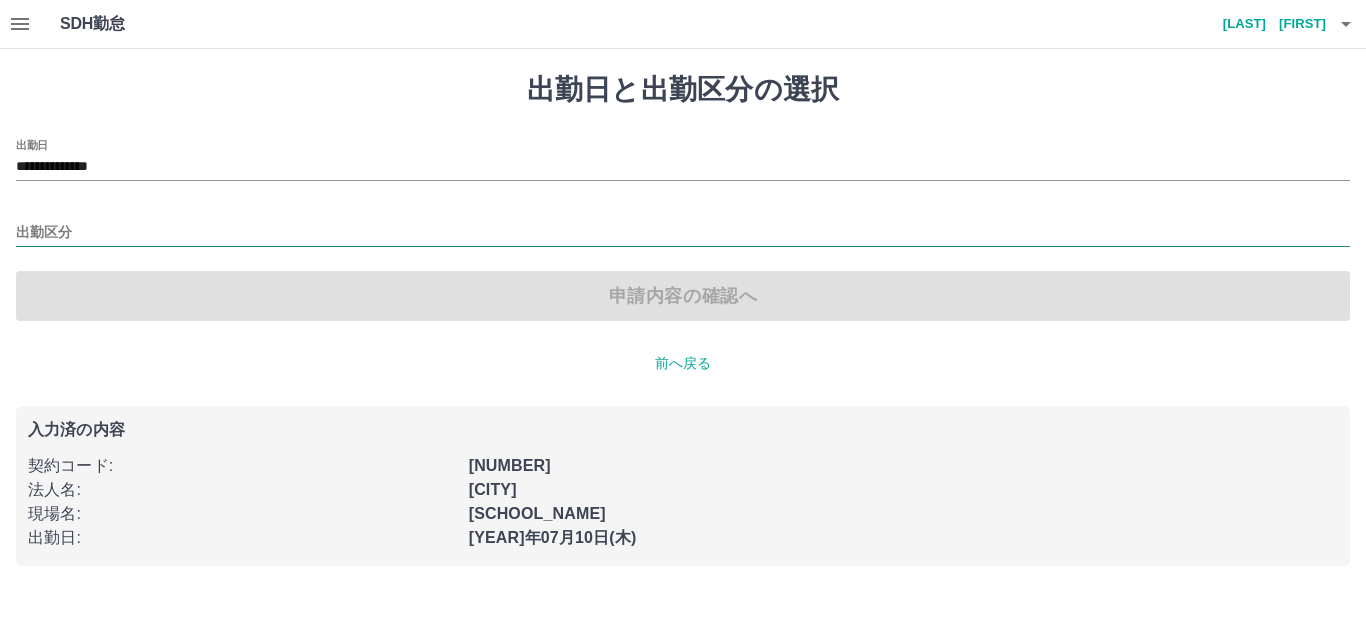 click on "出勤区分" at bounding box center (683, 233) 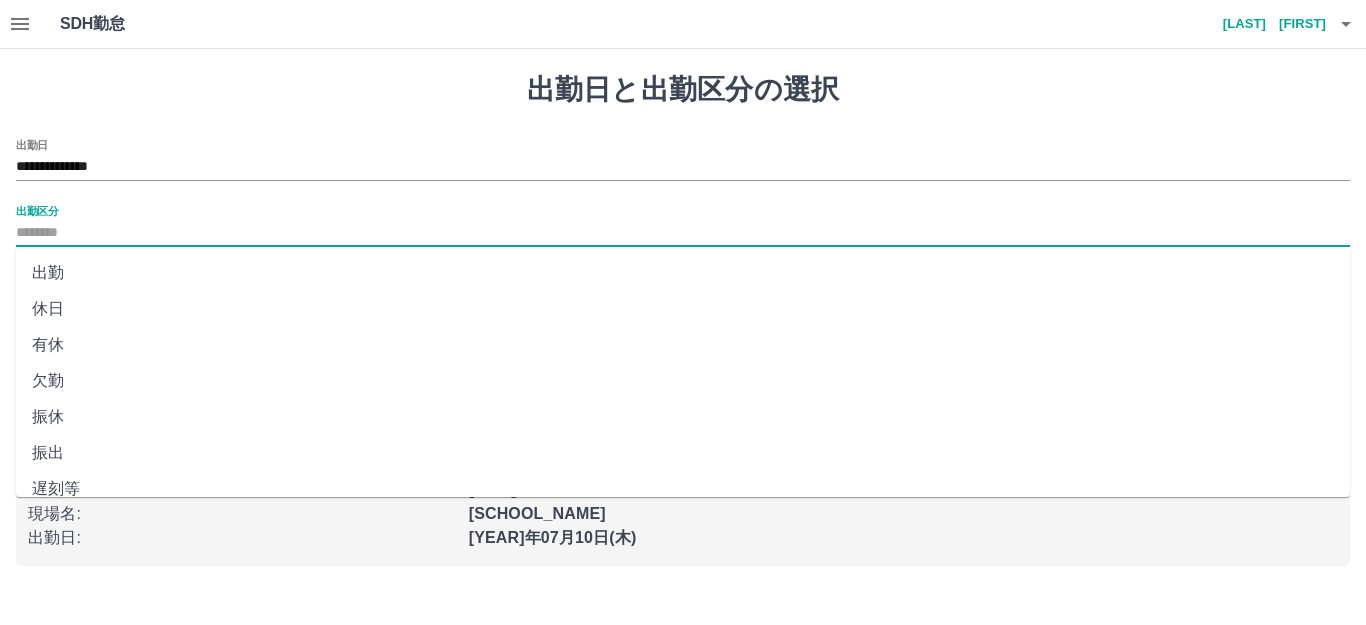 click on "出勤" at bounding box center (683, 273) 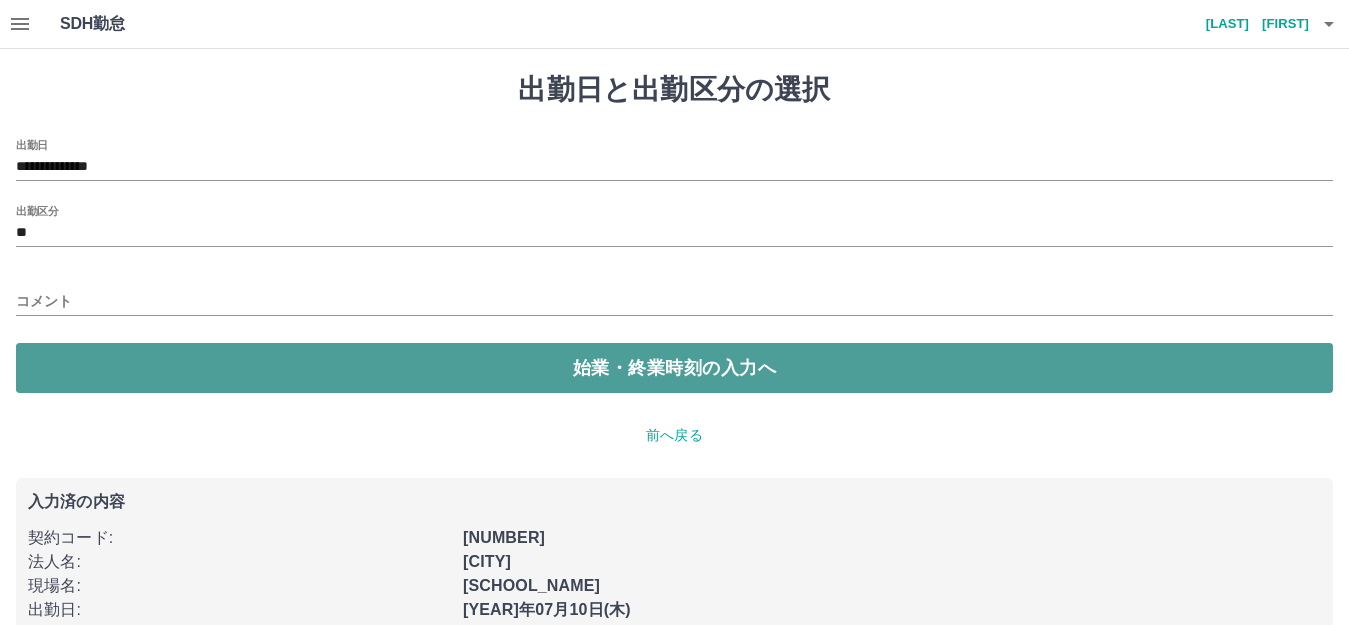 click on "始業・終業時刻の入力へ" at bounding box center (674, 368) 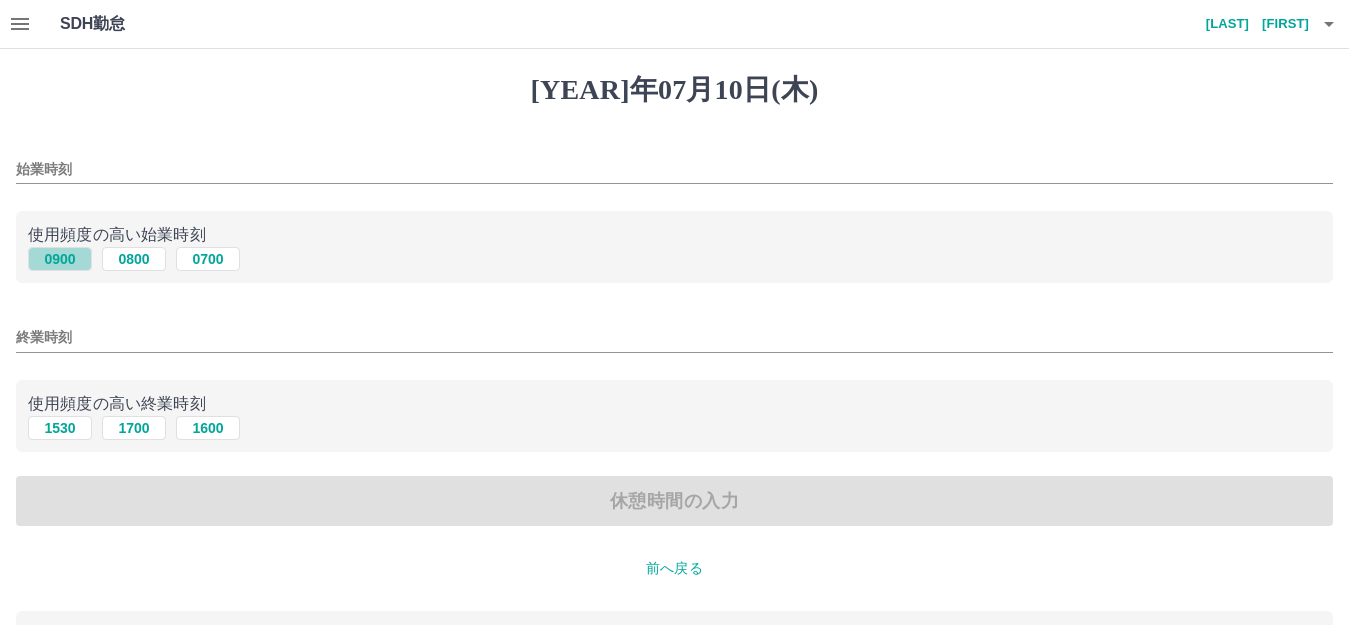 click on "0900" at bounding box center (60, 259) 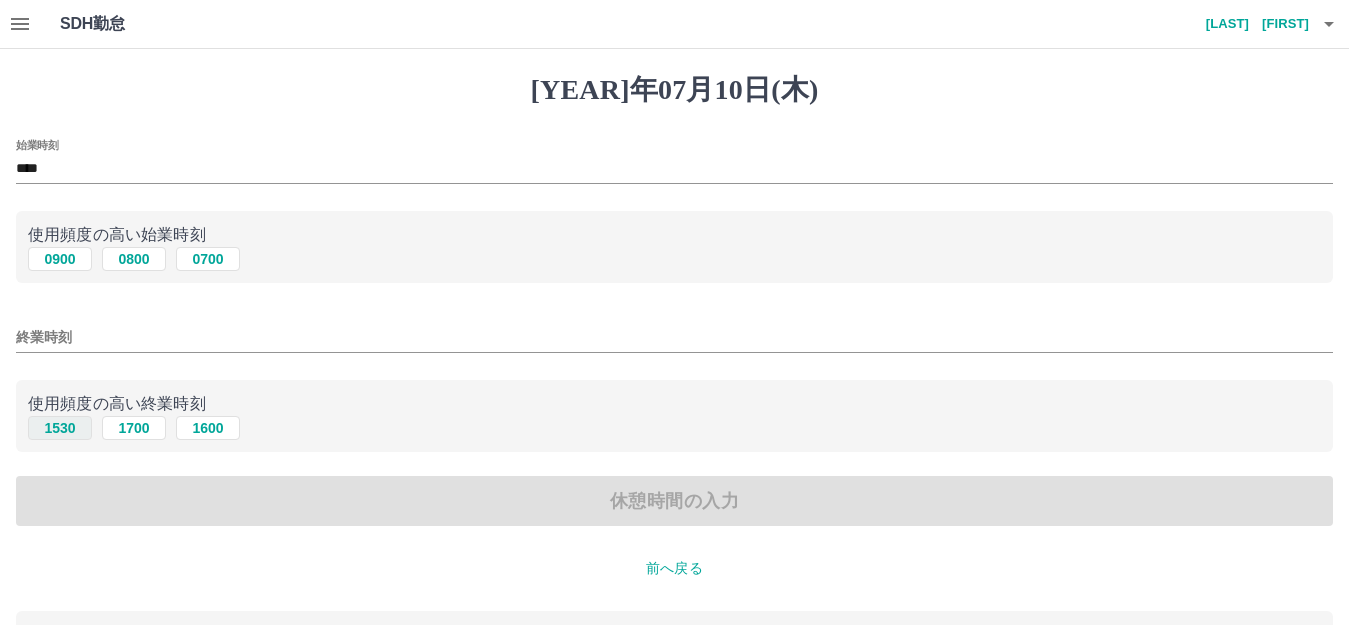 click on "1530" at bounding box center (60, 259) 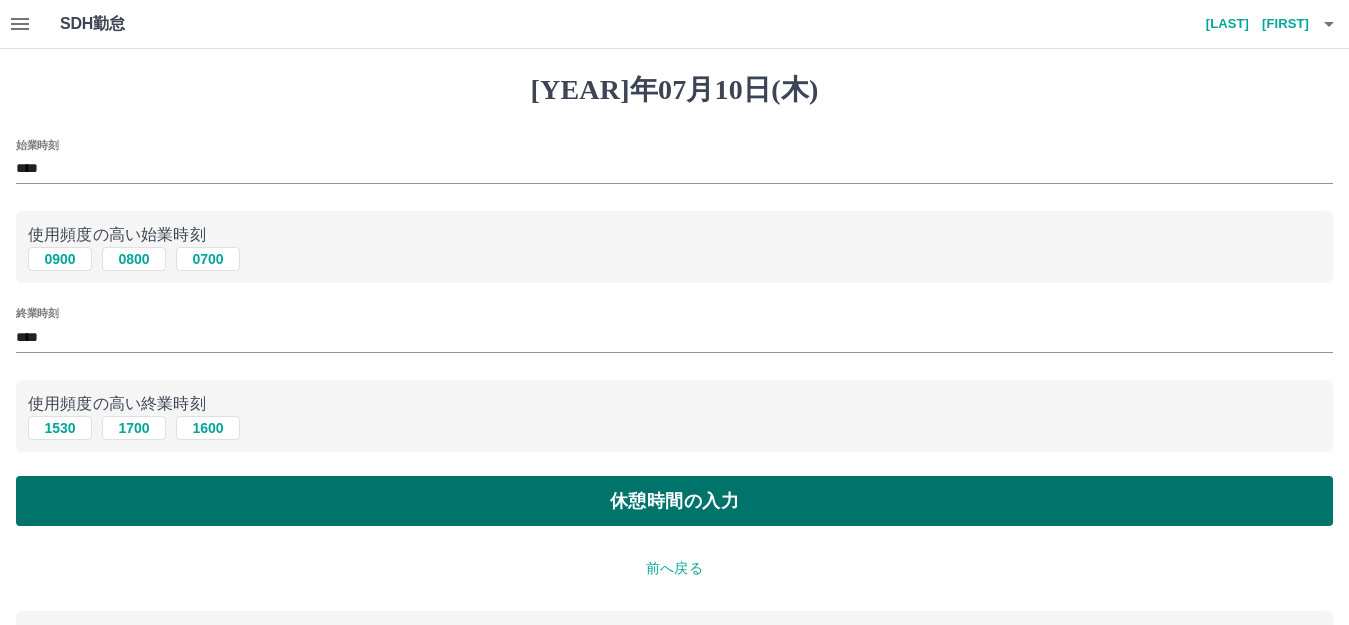 click on "休憩時間の入力" at bounding box center (674, 501) 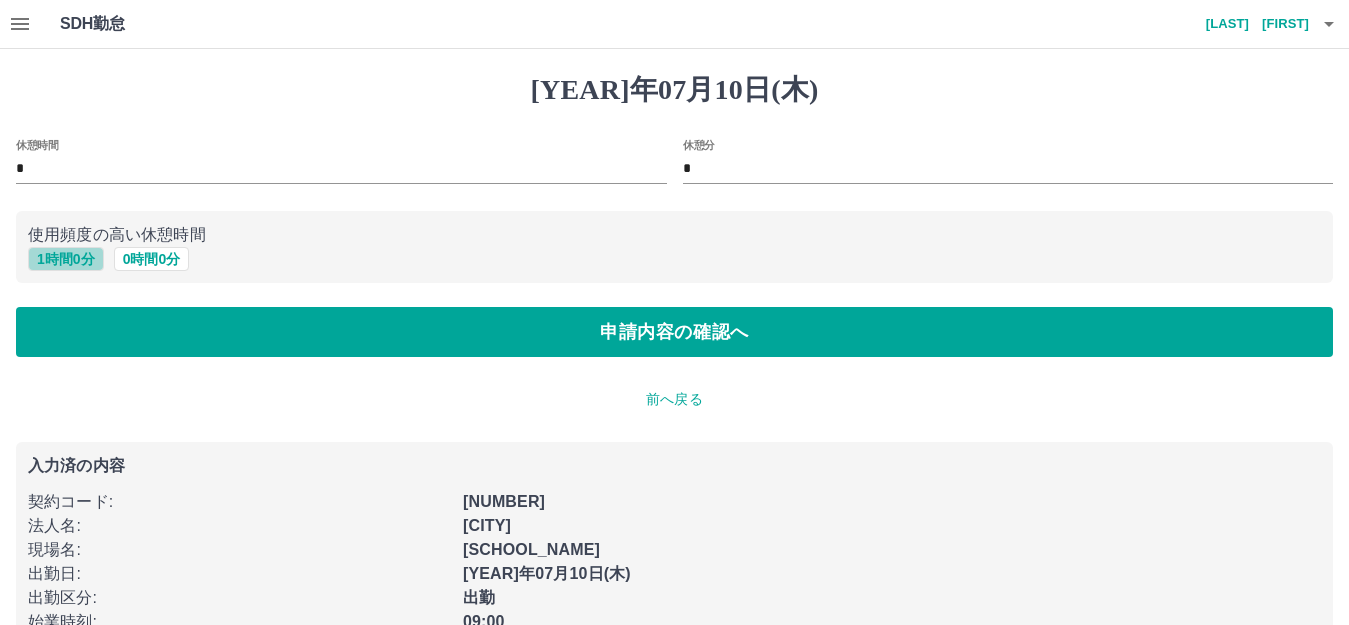 click on "1 時間 0 分" at bounding box center [66, 259] 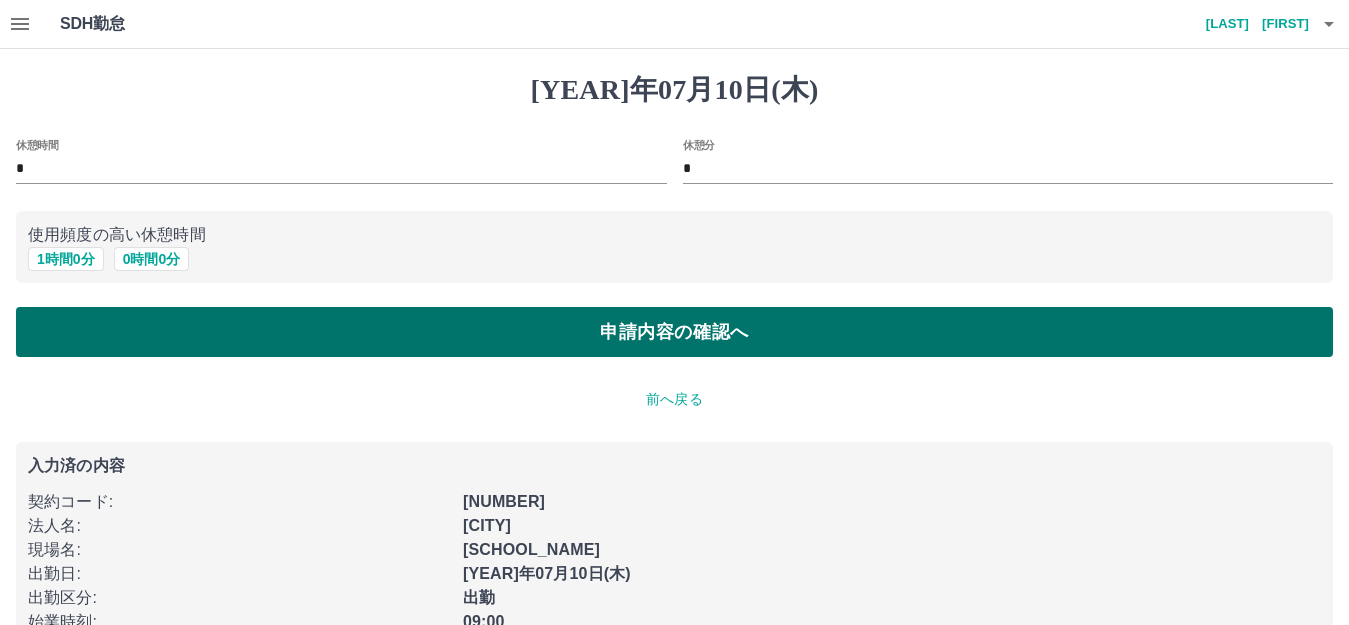 click on "申請内容の確認へ" at bounding box center [674, 332] 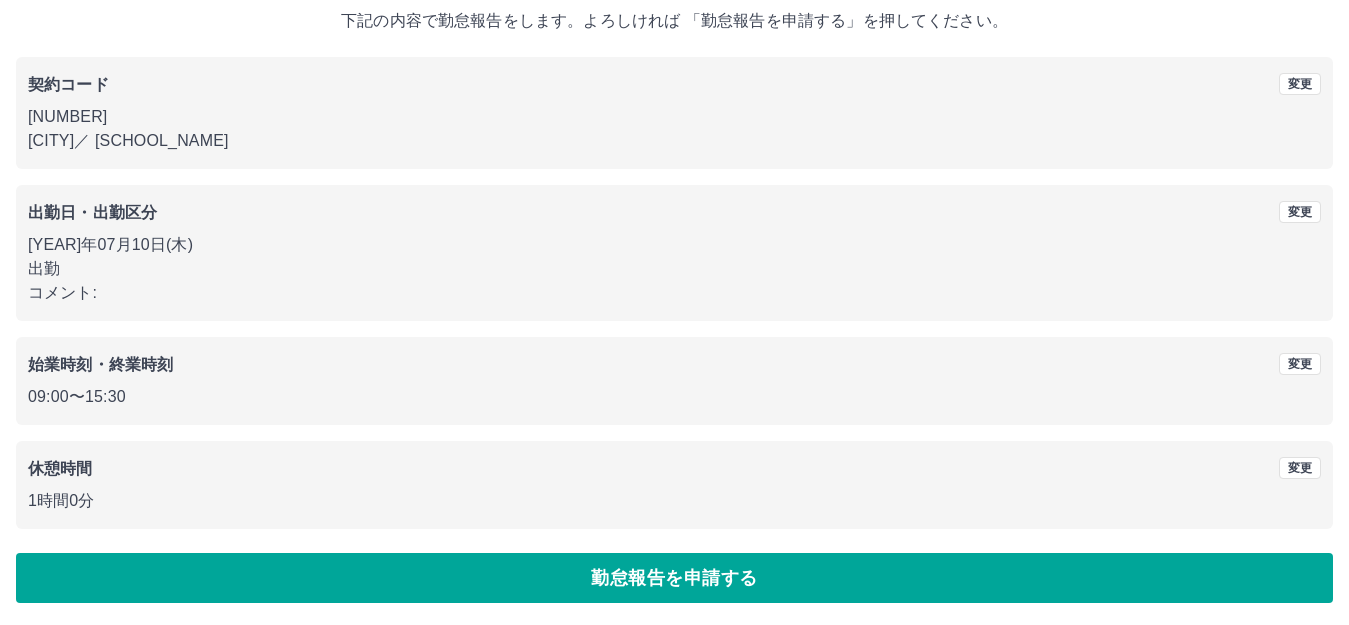 scroll, scrollTop: 124, scrollLeft: 0, axis: vertical 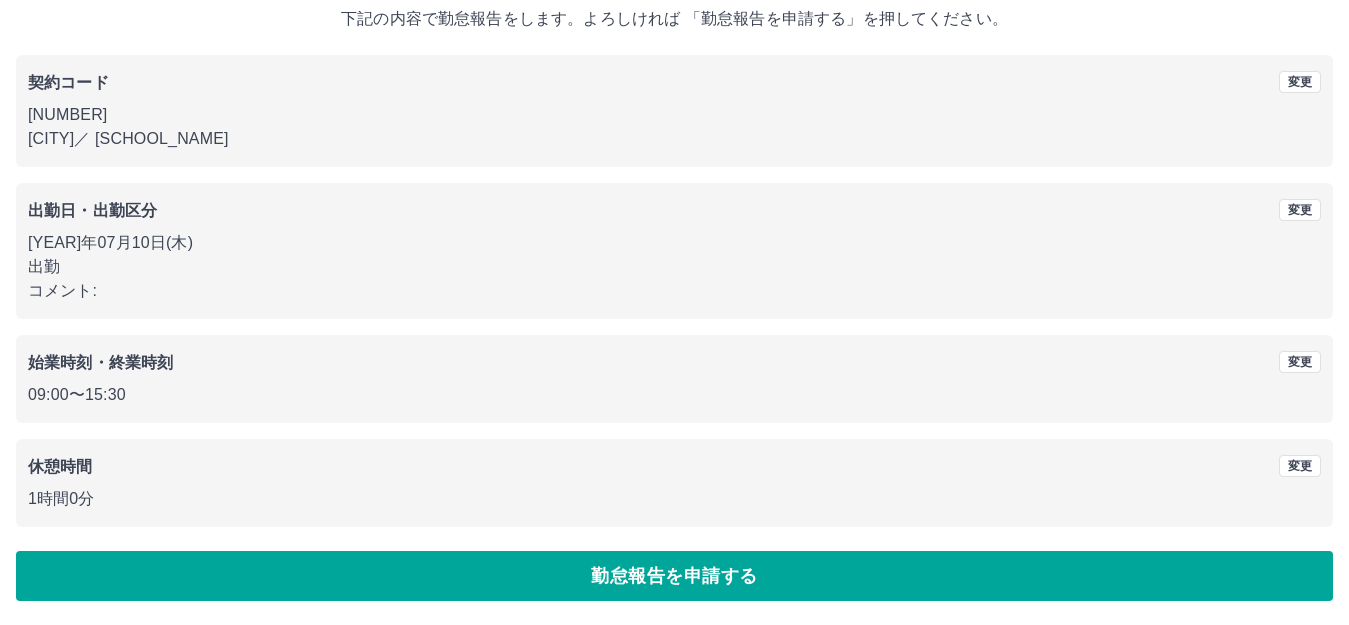 drag, startPoint x: 569, startPoint y: 567, endPoint x: 543, endPoint y: 556, distance: 28.231188 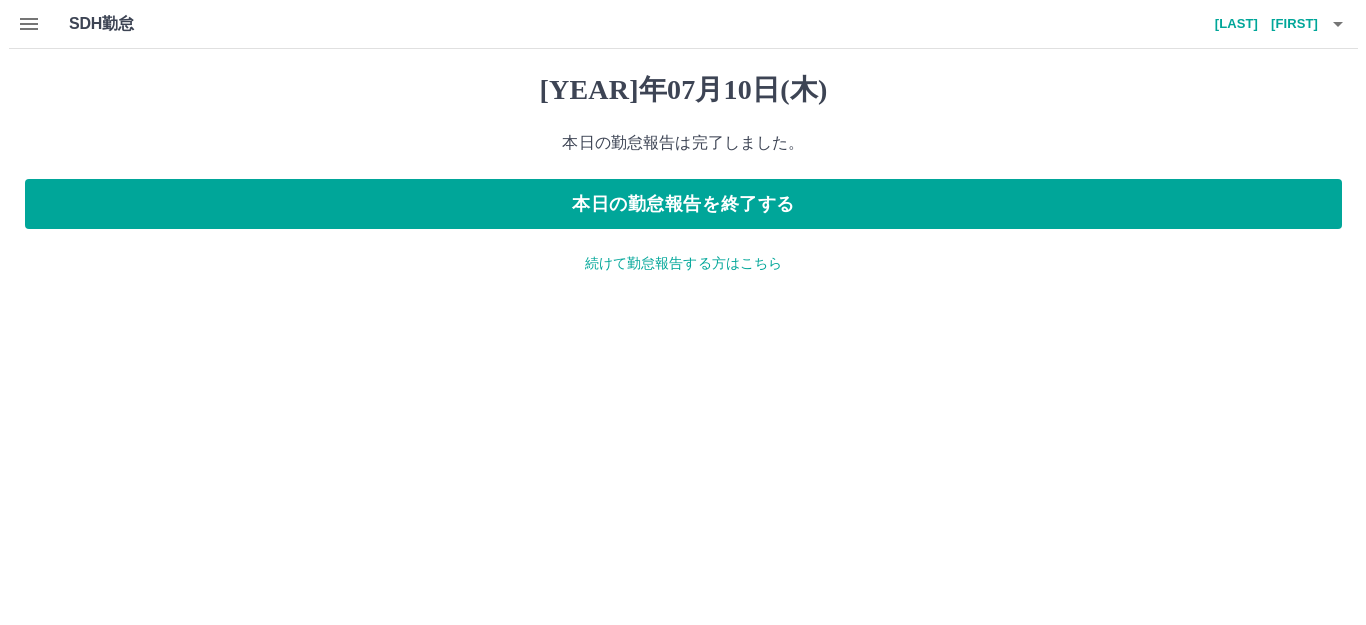 scroll, scrollTop: 0, scrollLeft: 0, axis: both 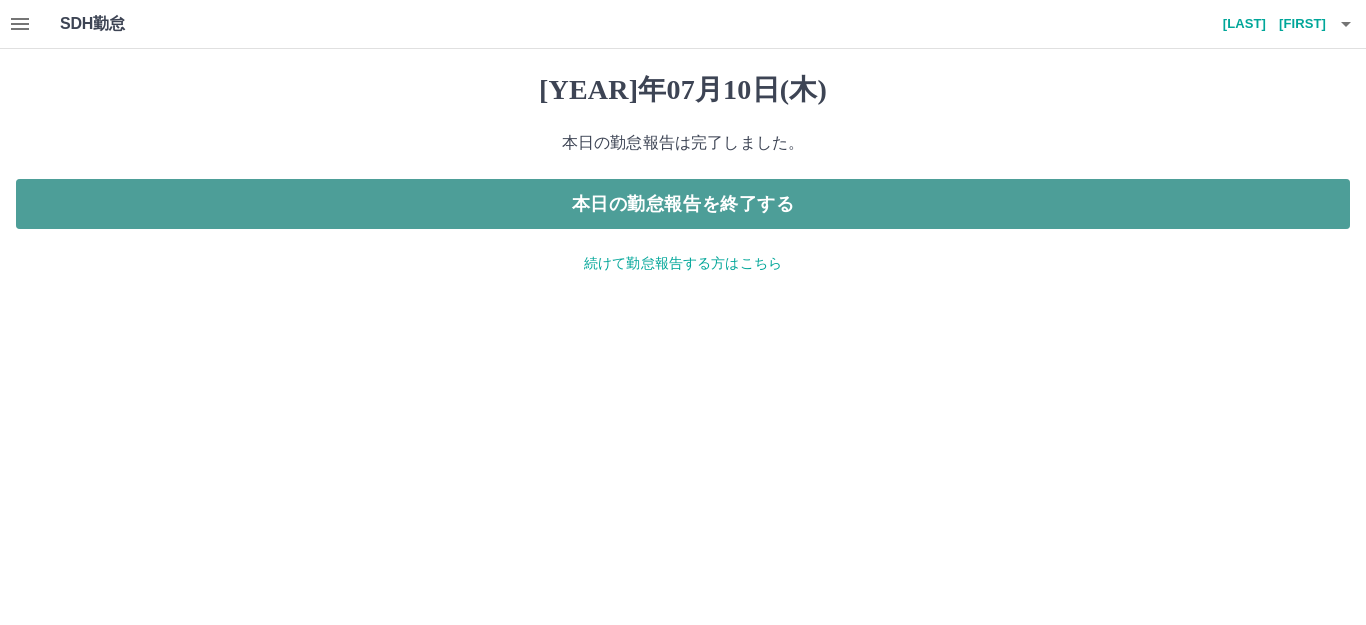 click on "本日の勤怠報告を終了する" at bounding box center (683, 204) 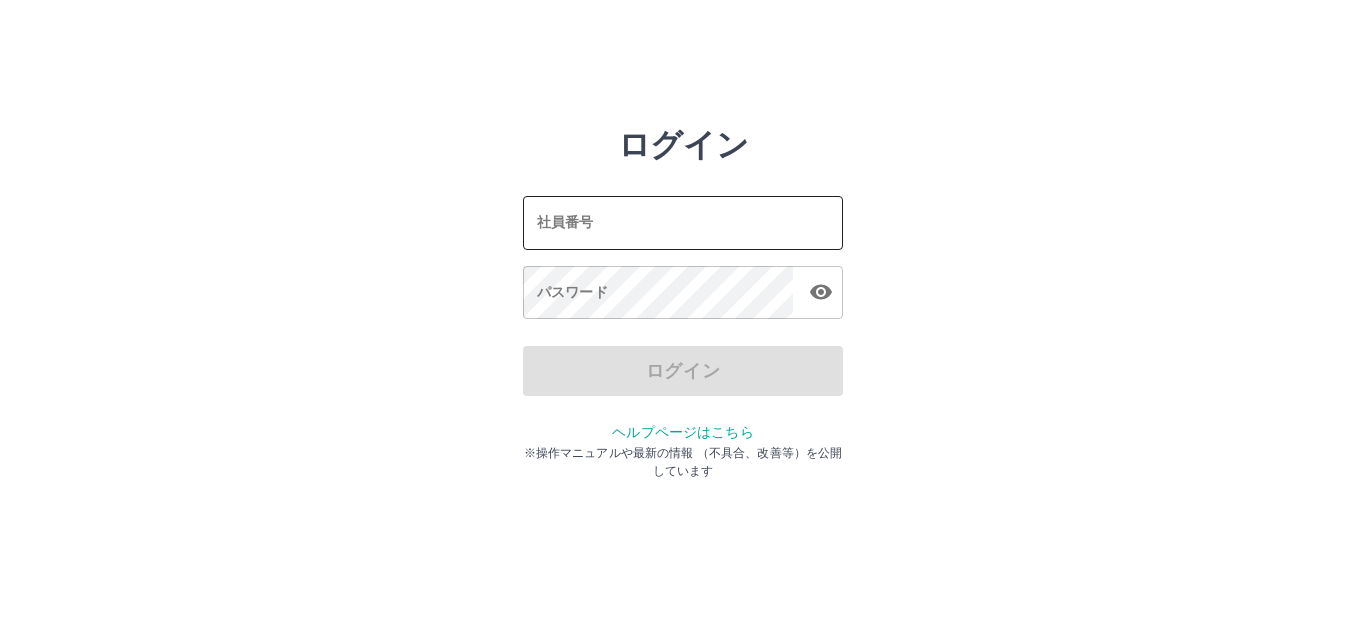 scroll, scrollTop: 0, scrollLeft: 0, axis: both 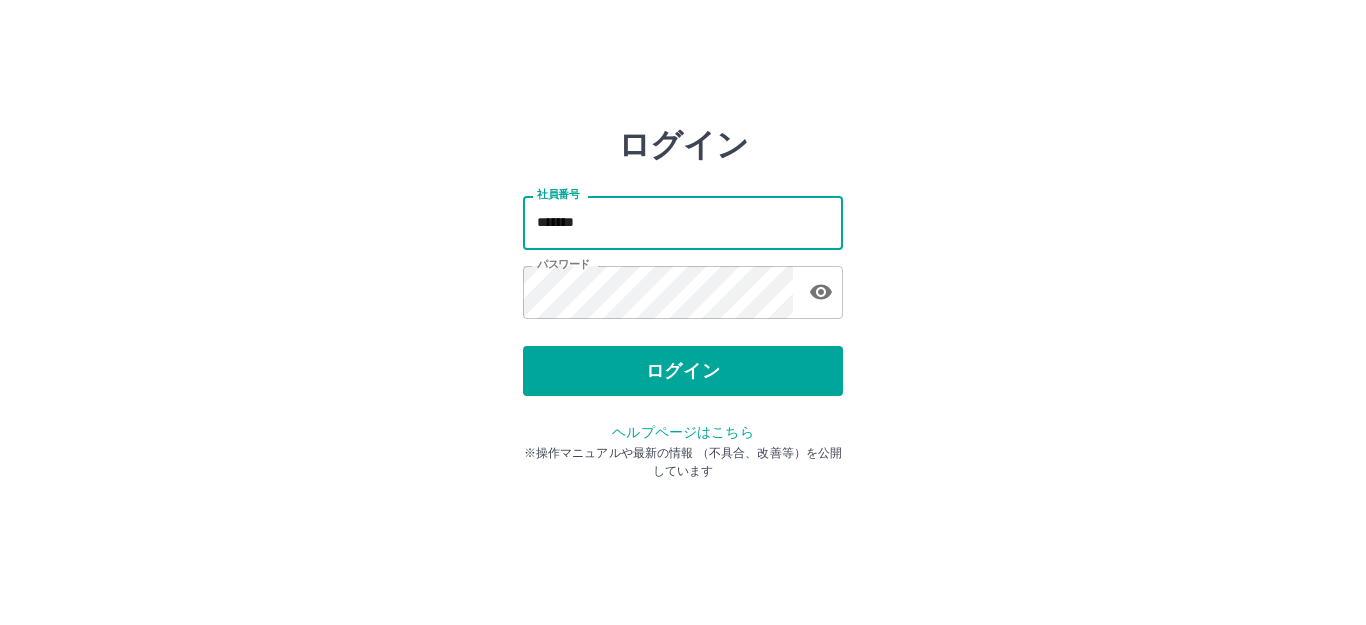 click on "*******" at bounding box center [683, 222] 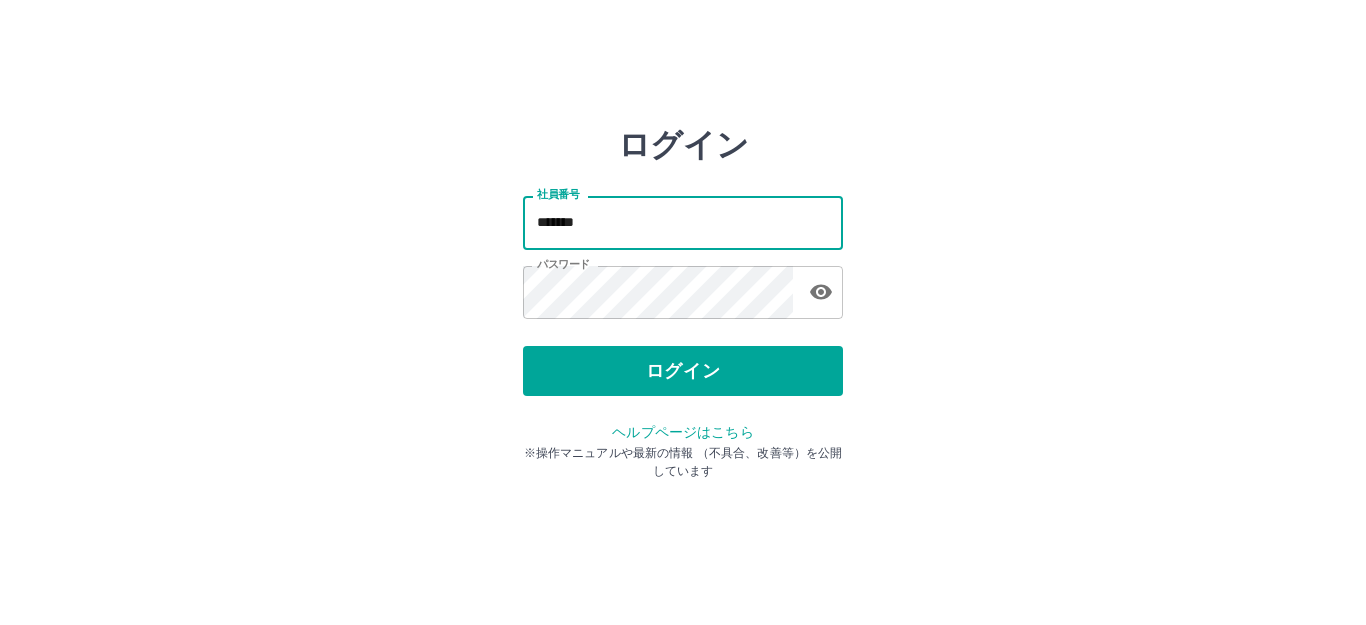 type on "*******" 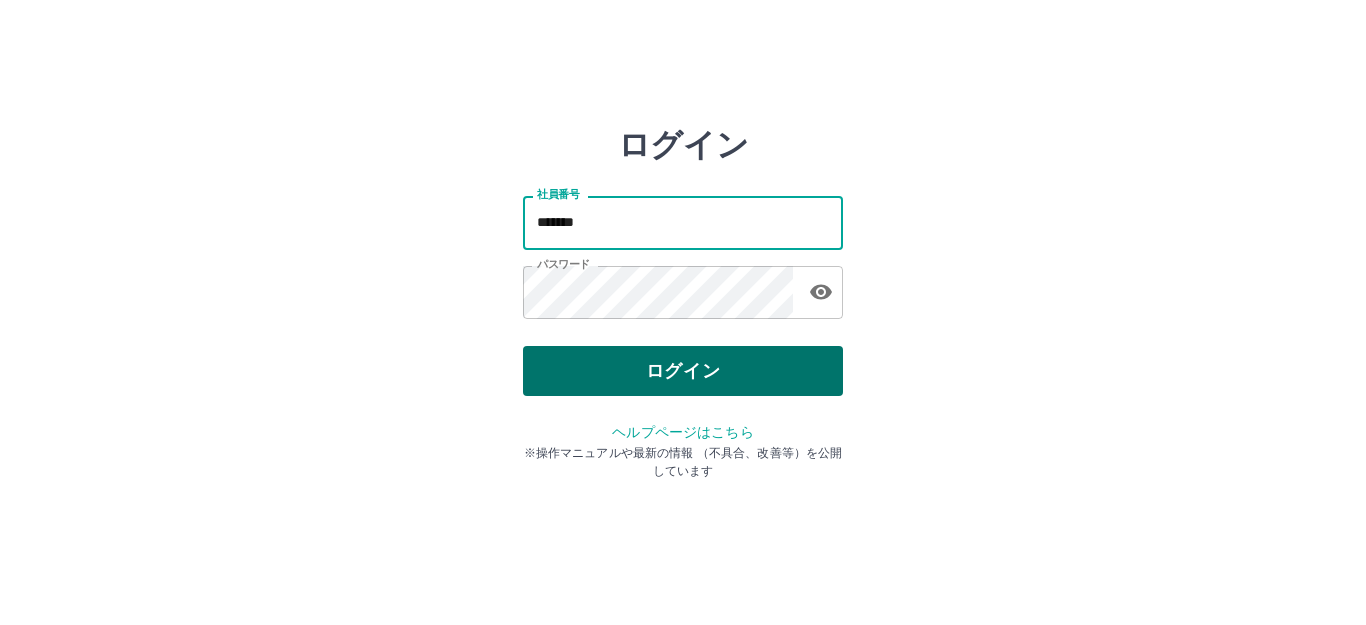 click on "ログイン" at bounding box center [683, 371] 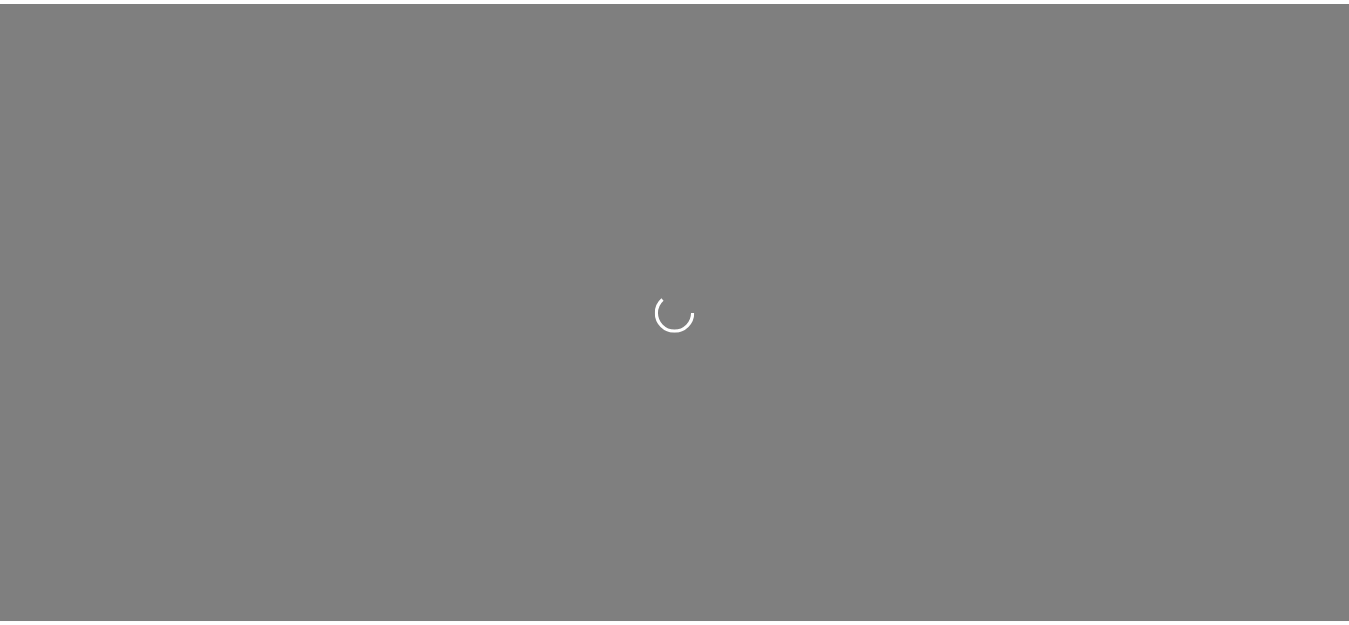 scroll, scrollTop: 0, scrollLeft: 0, axis: both 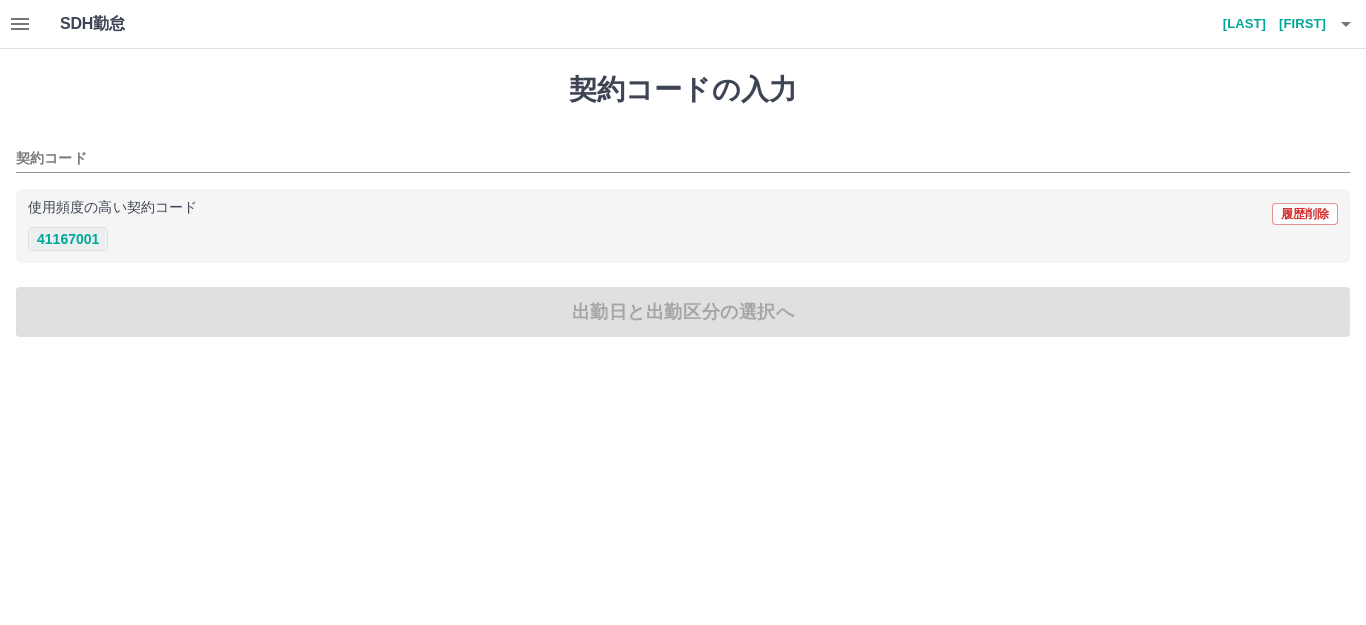 click on "41167001" at bounding box center [68, 239] 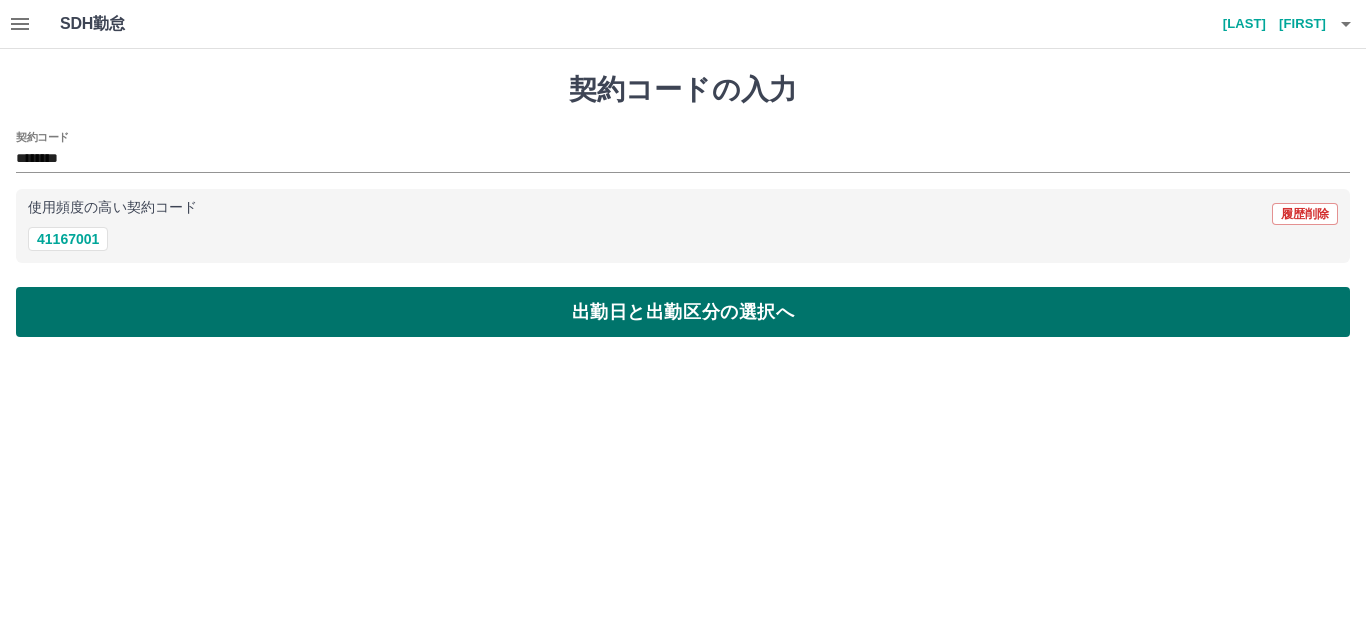 click on "出勤日と出勤区分の選択へ" at bounding box center [683, 312] 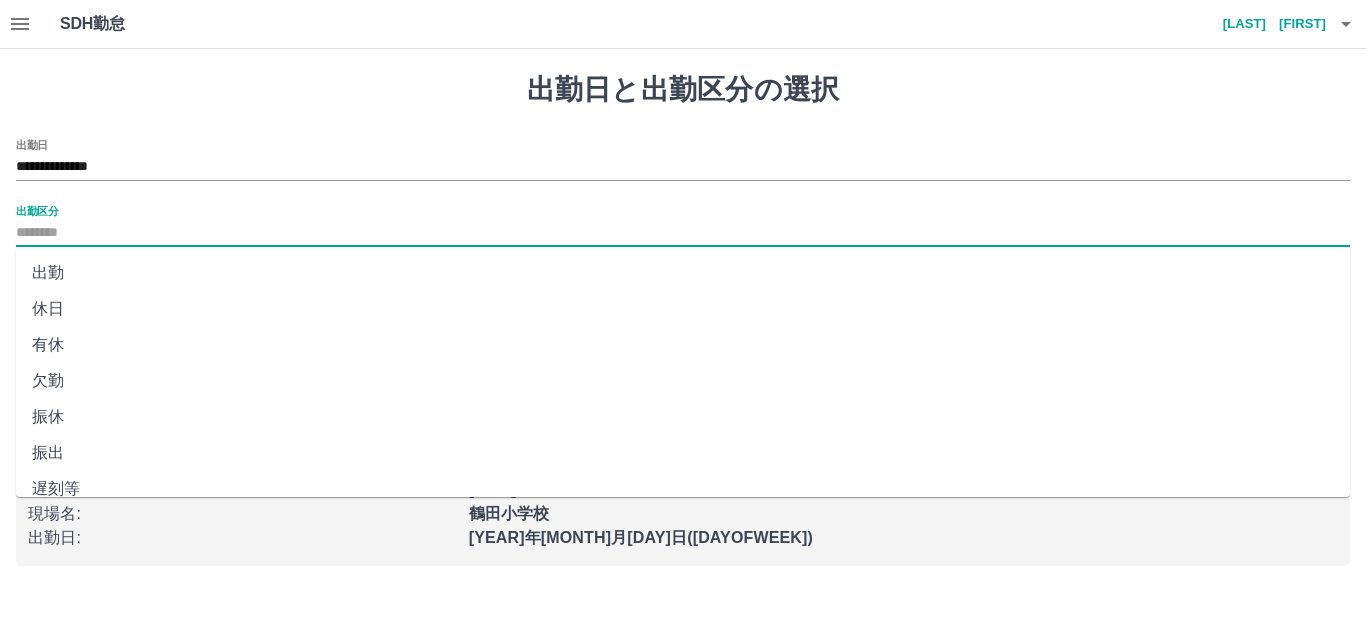 click on "出勤区分" at bounding box center (683, 233) 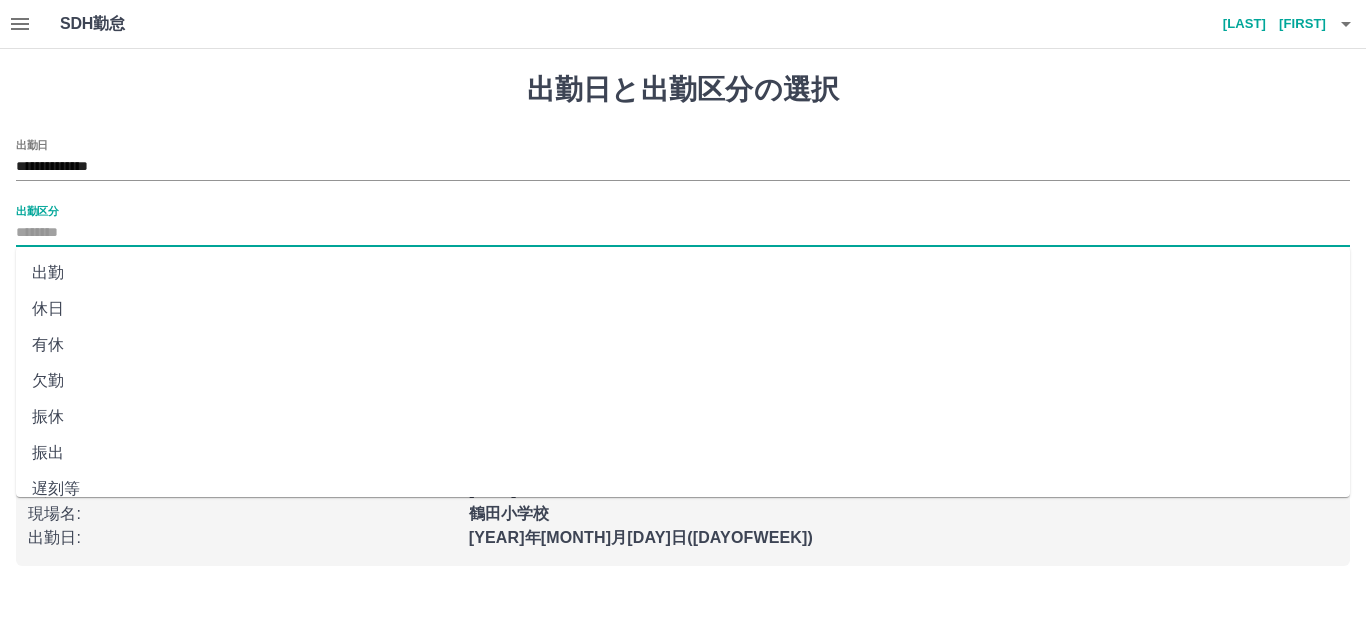 click on "出勤" at bounding box center (683, 273) 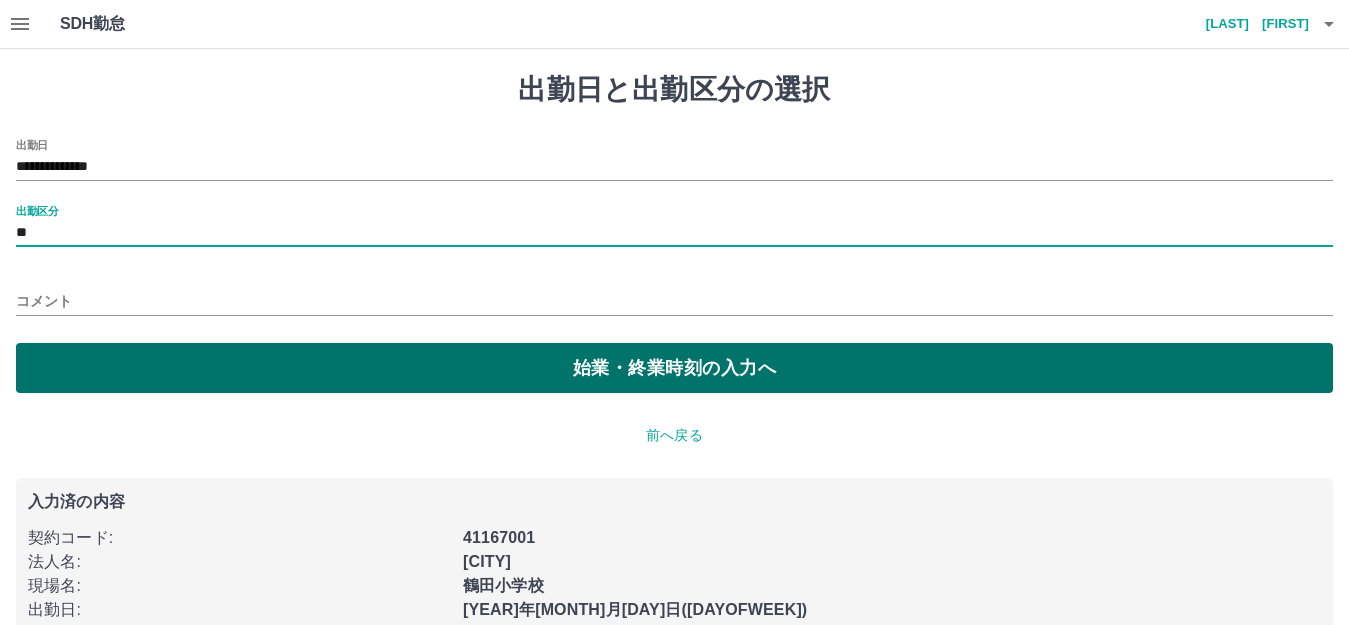 click on "始業・終業時刻の入力へ" at bounding box center (674, 368) 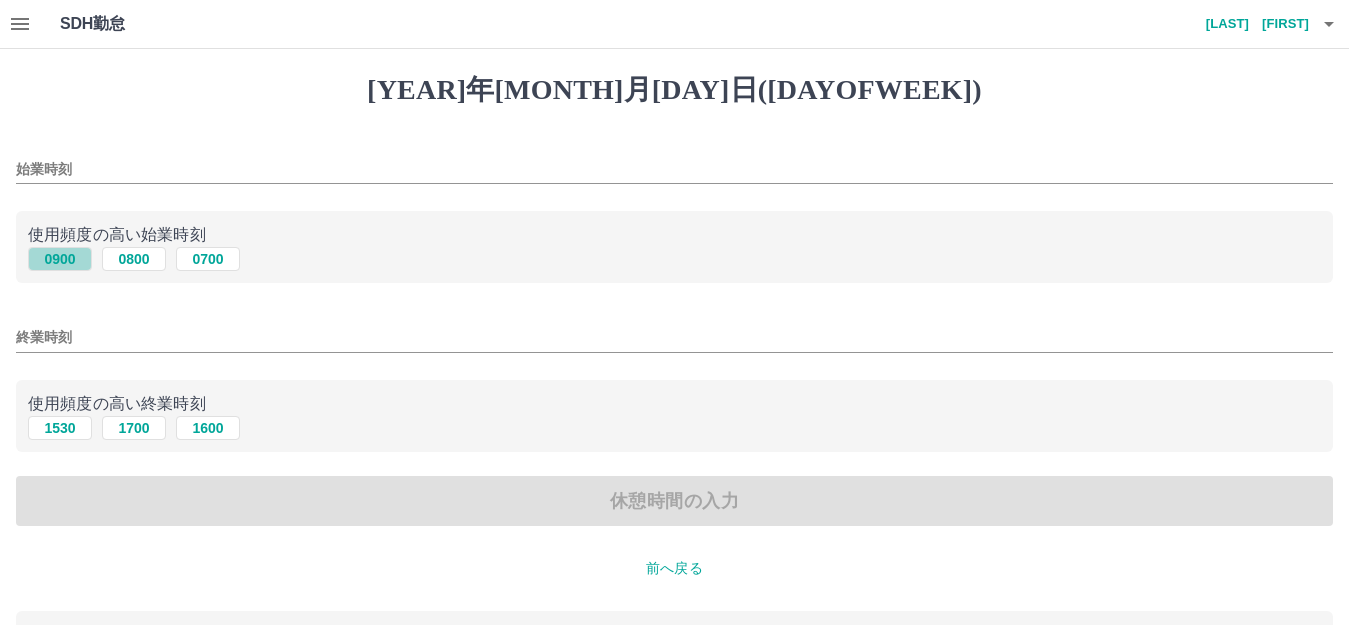 click on "0900" at bounding box center [60, 259] 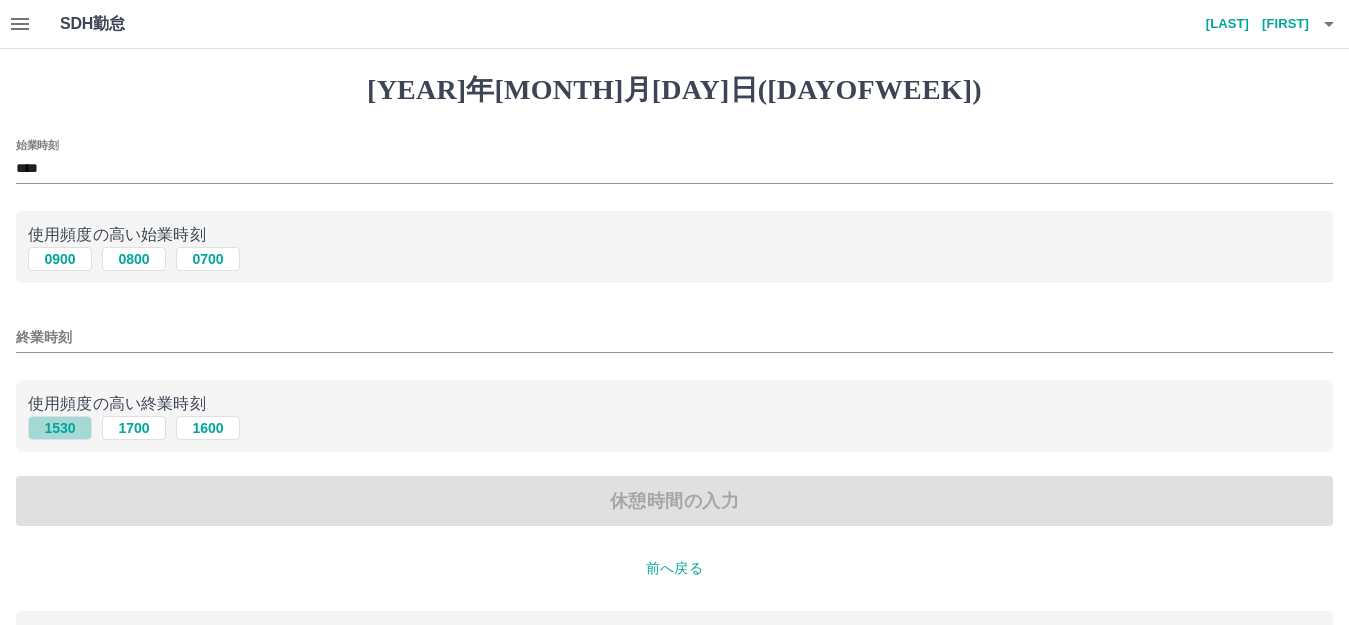 click on "1530" at bounding box center [60, 259] 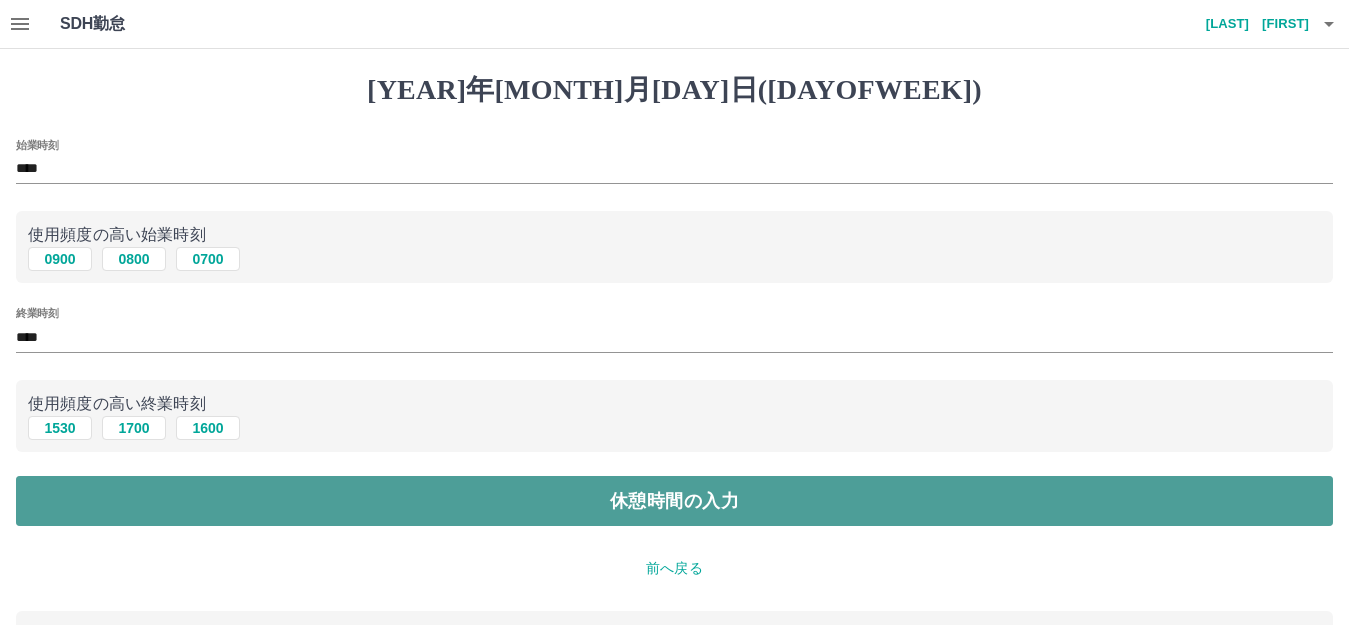 click on "休憩時間の入力" at bounding box center [674, 501] 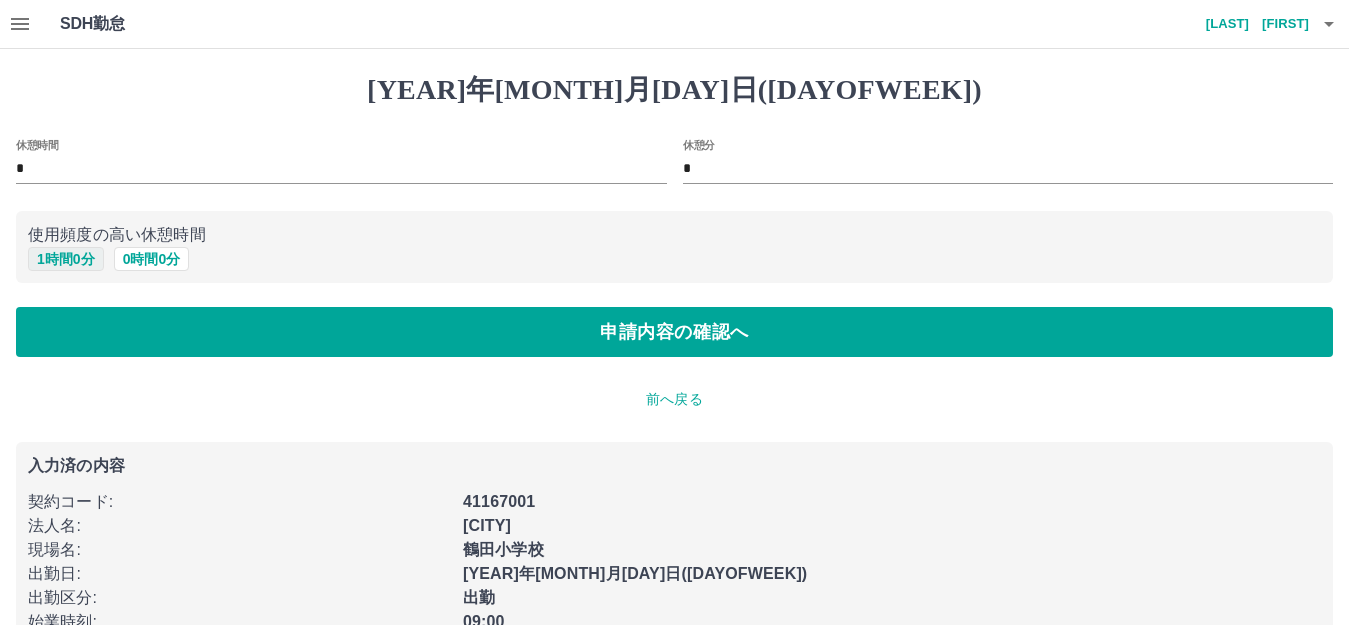 click on "1 時間 0 分" at bounding box center (66, 259) 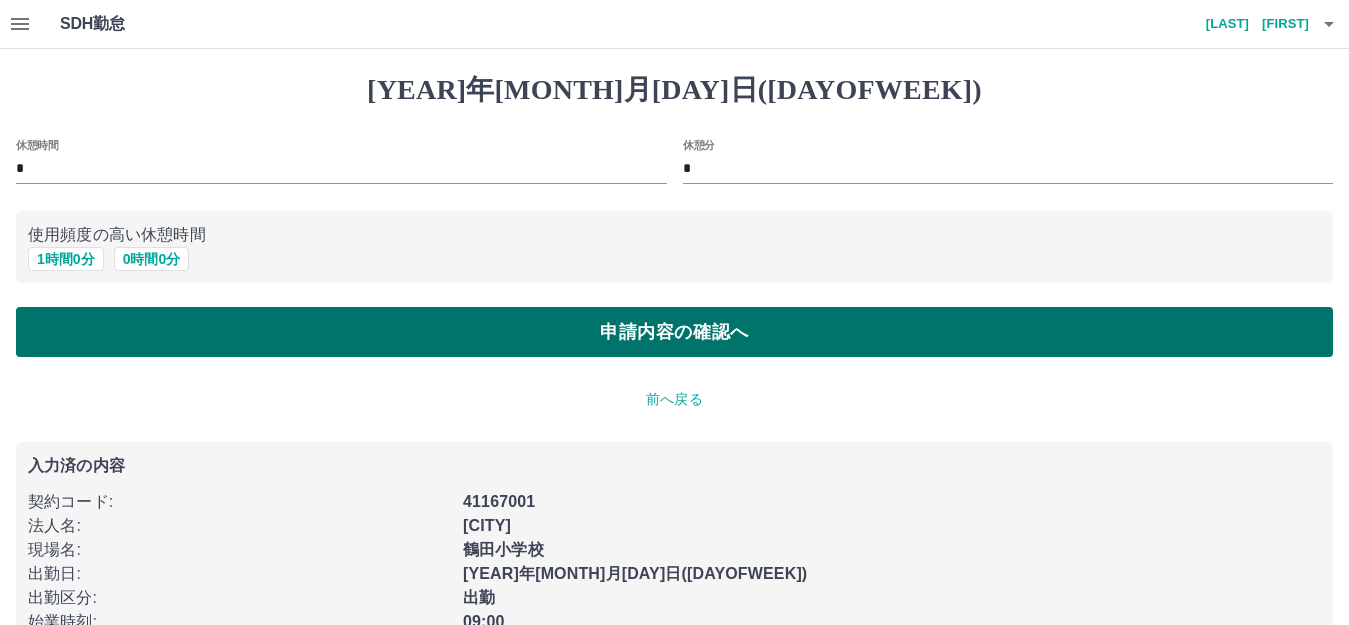 click on "申請内容の確認へ" at bounding box center [674, 332] 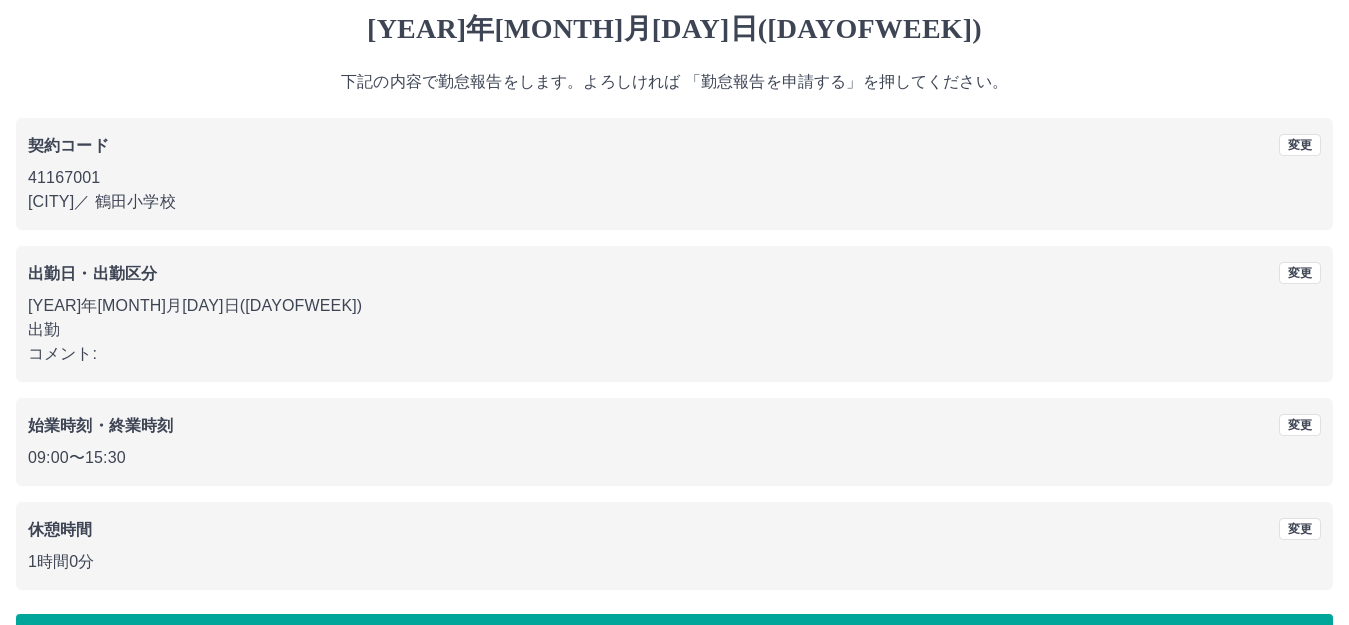 scroll, scrollTop: 124, scrollLeft: 0, axis: vertical 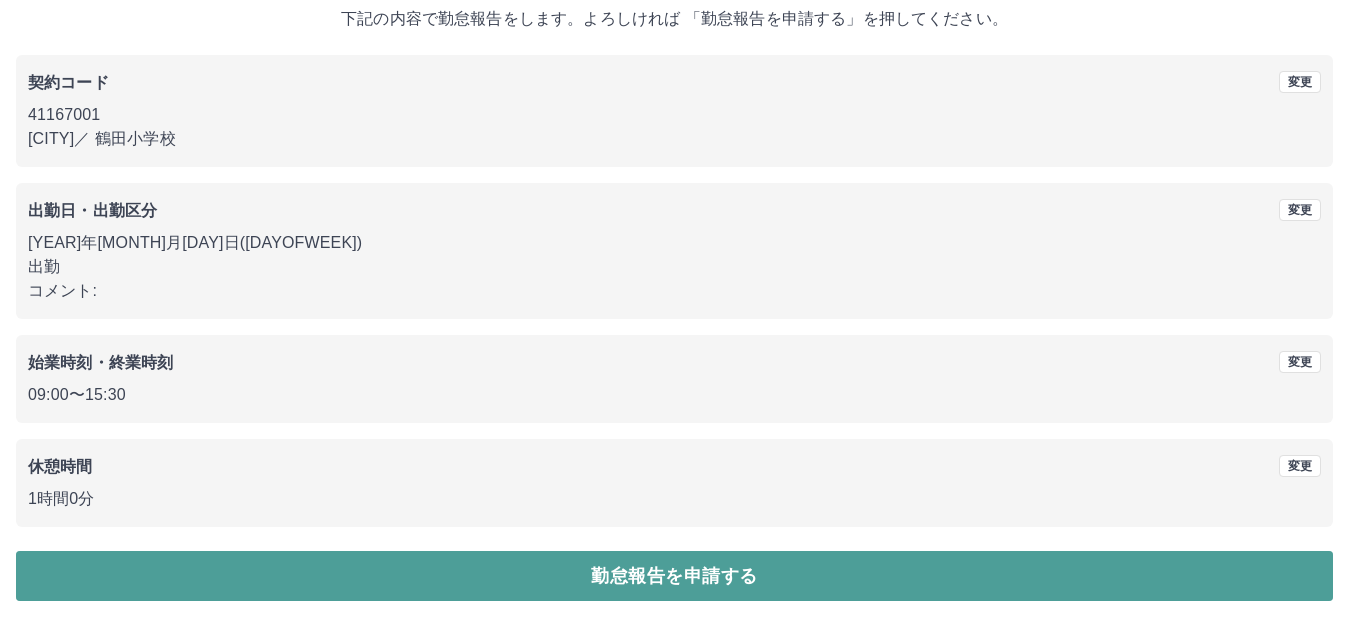 click on "勤怠報告を申請する" at bounding box center [674, 576] 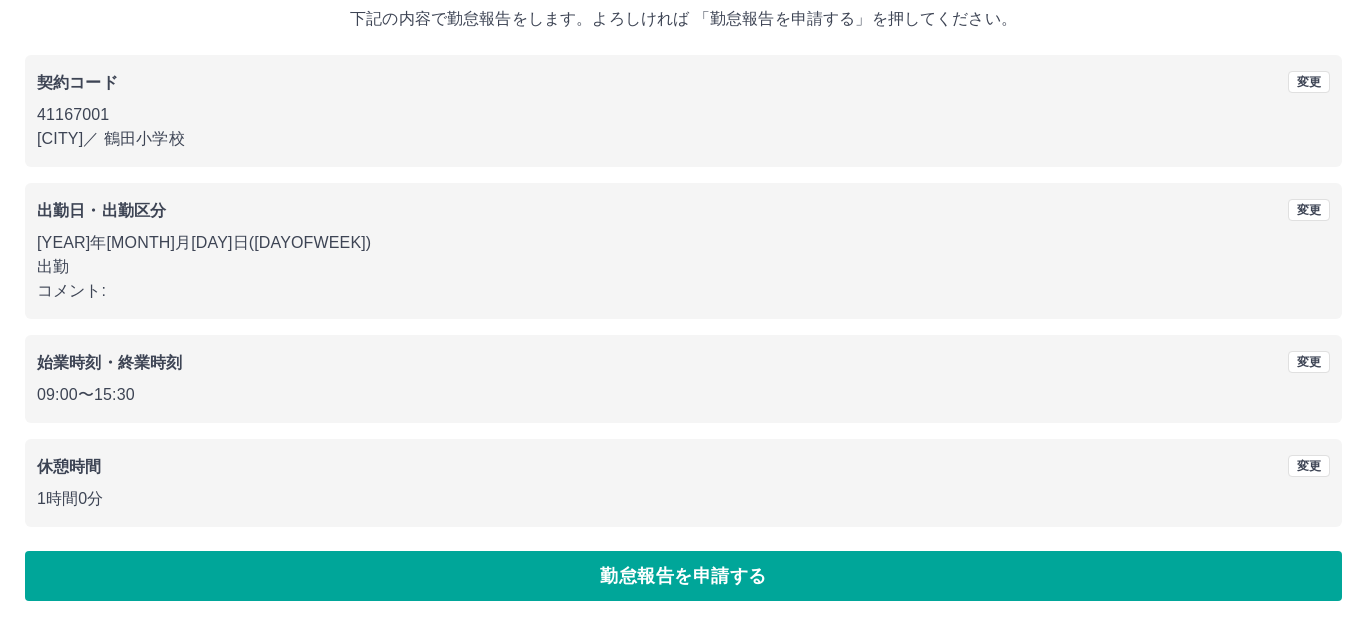 scroll, scrollTop: 0, scrollLeft: 0, axis: both 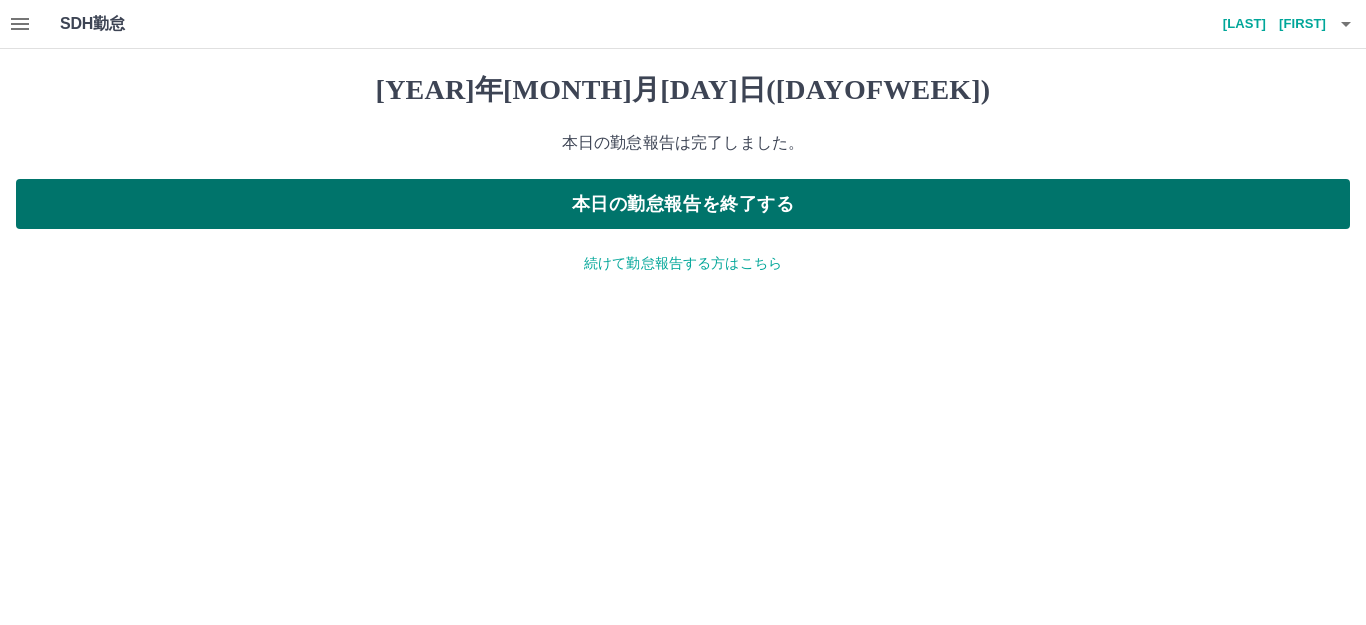 click on "本日の勤怠報告を終了する" at bounding box center [683, 204] 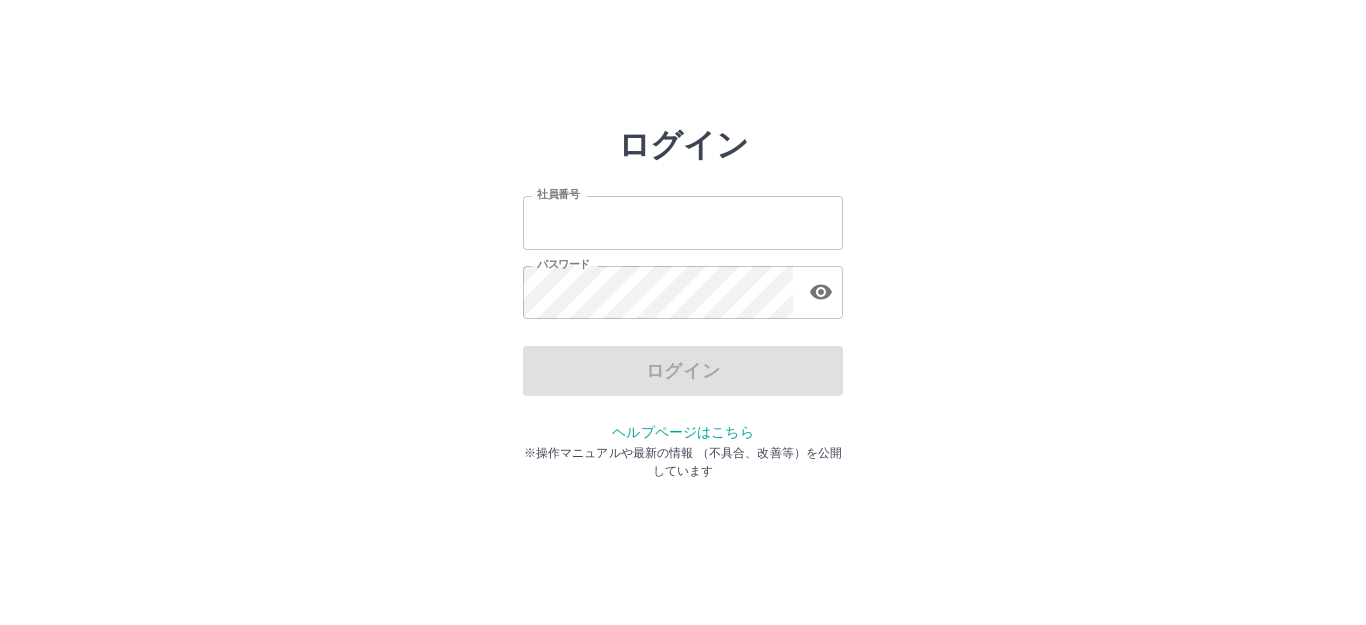 scroll, scrollTop: 0, scrollLeft: 0, axis: both 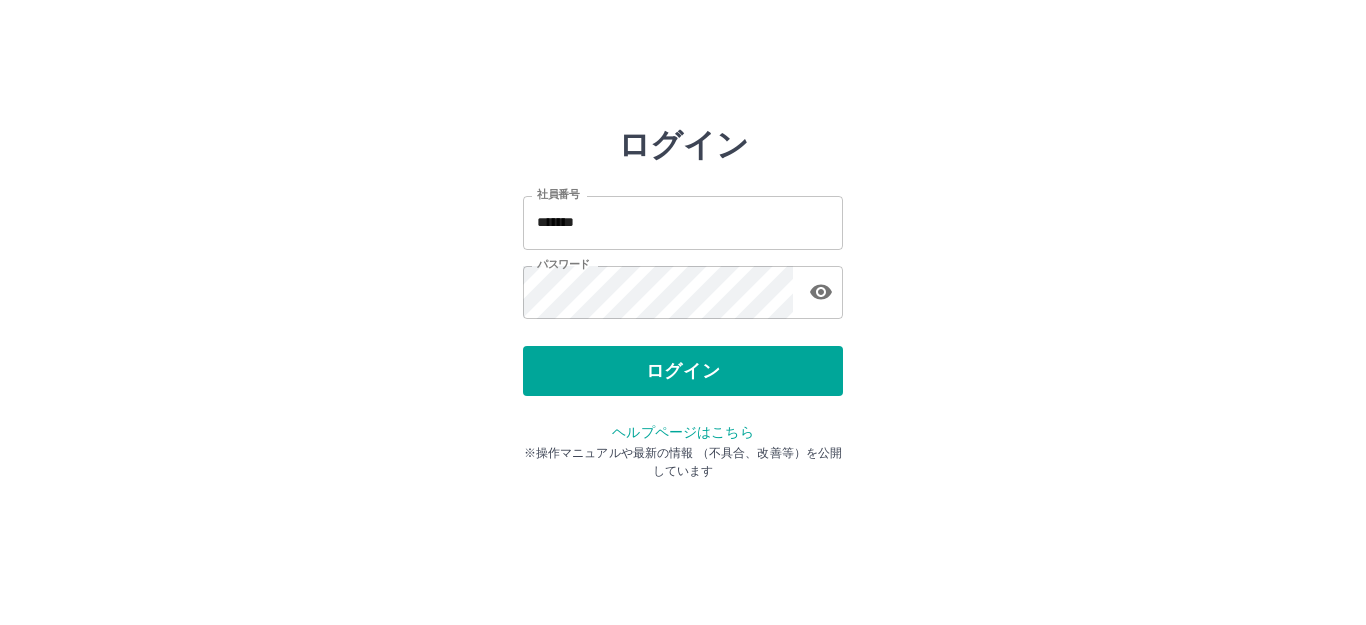click on "ログイン" at bounding box center (683, 371) 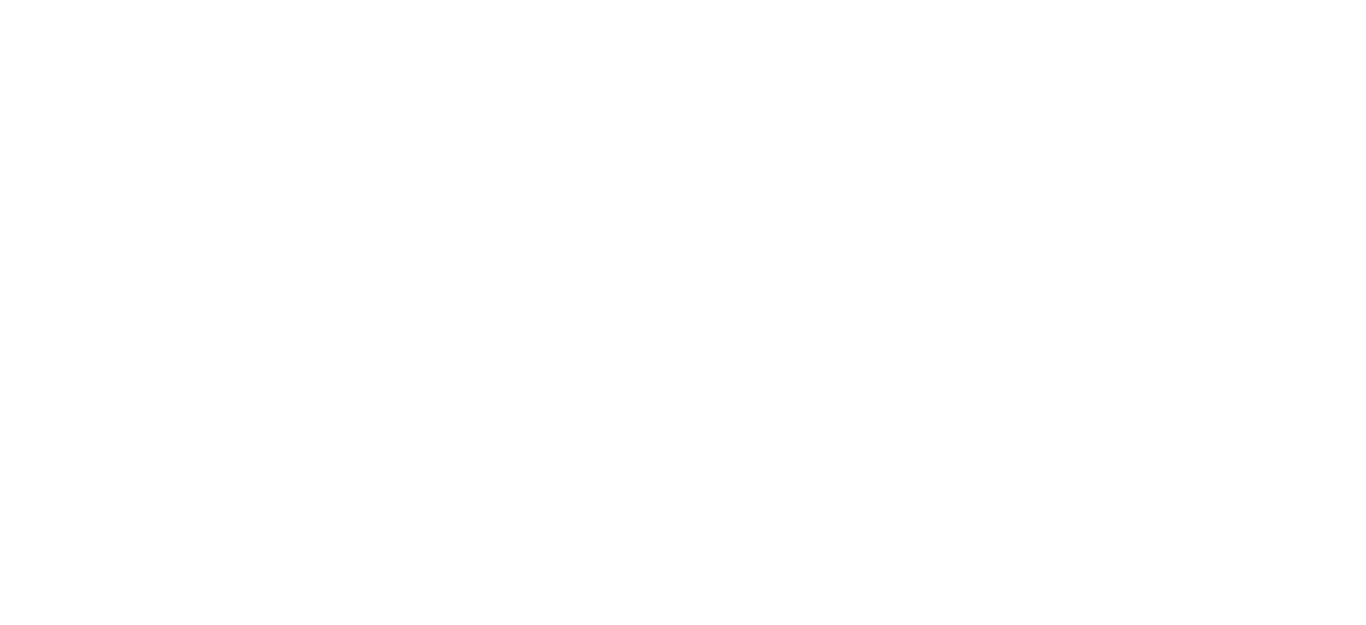 scroll, scrollTop: 0, scrollLeft: 0, axis: both 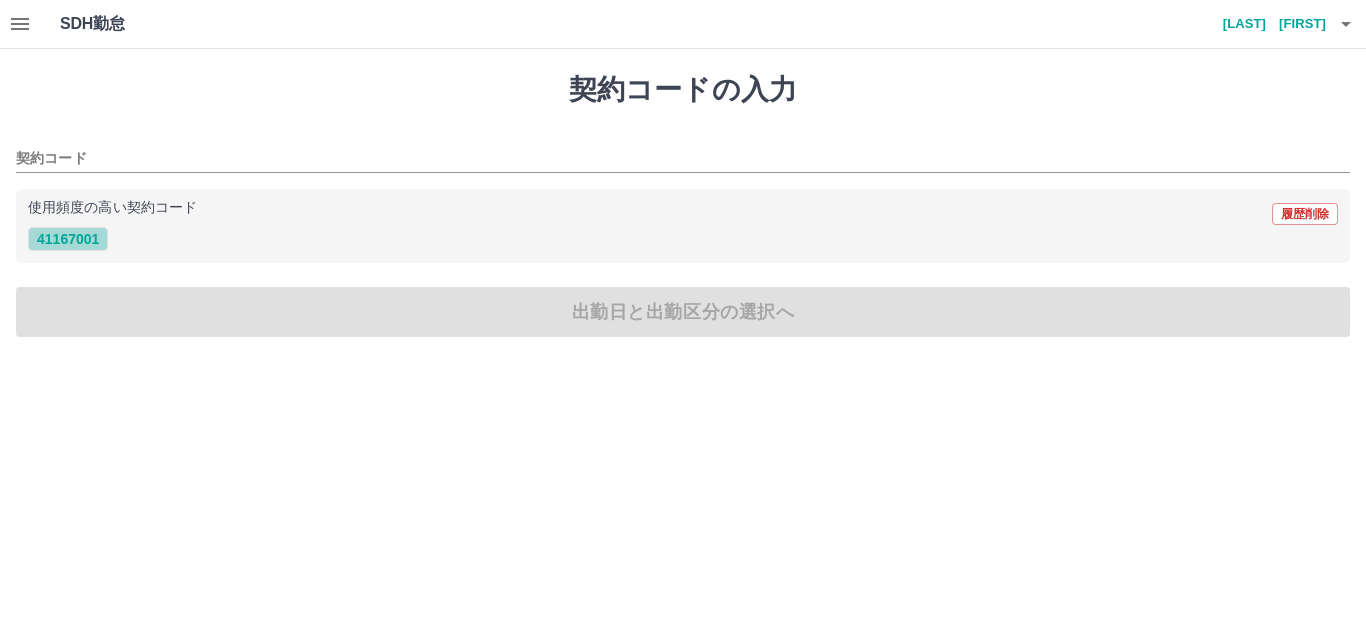 click on "41167001" at bounding box center (68, 239) 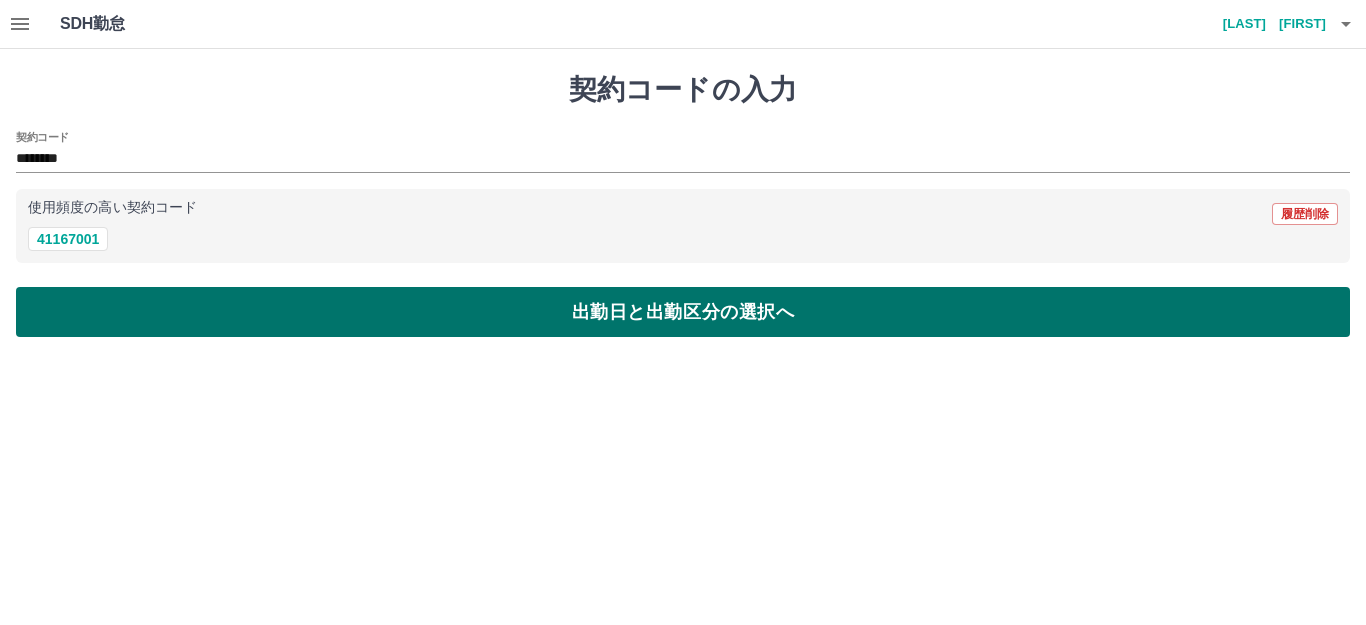 click on "出勤日と出勤区分の選択へ" at bounding box center [683, 312] 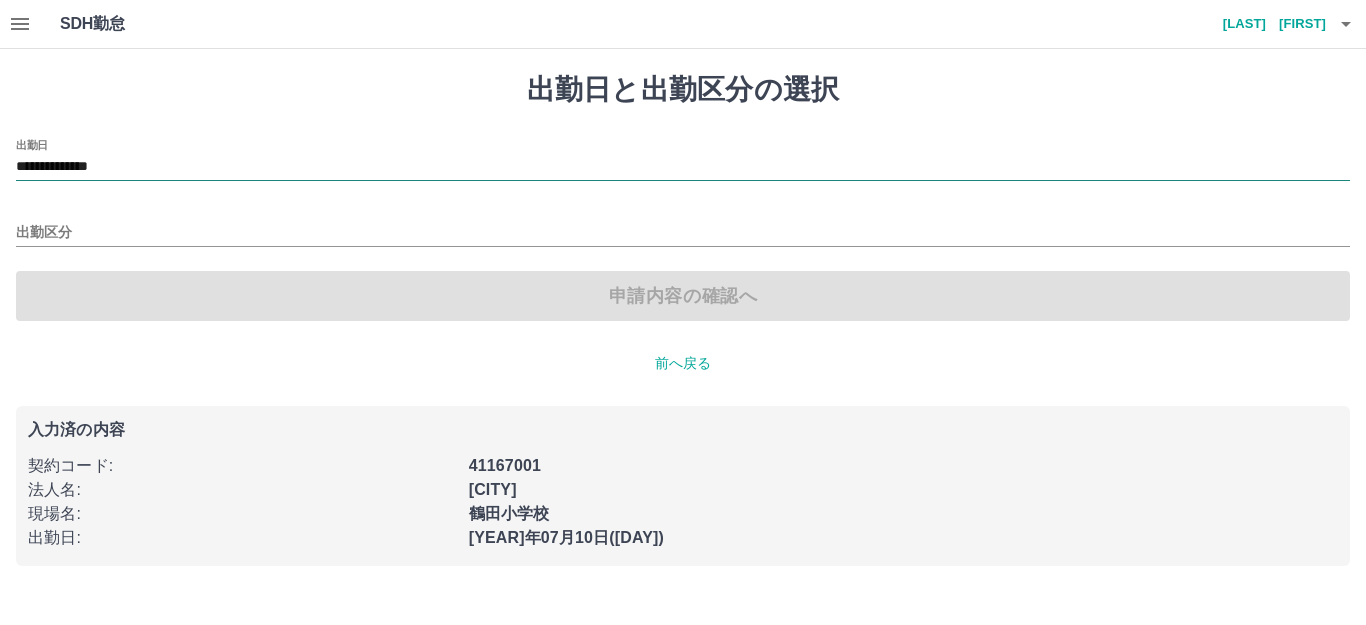 click on "**********" at bounding box center (683, 167) 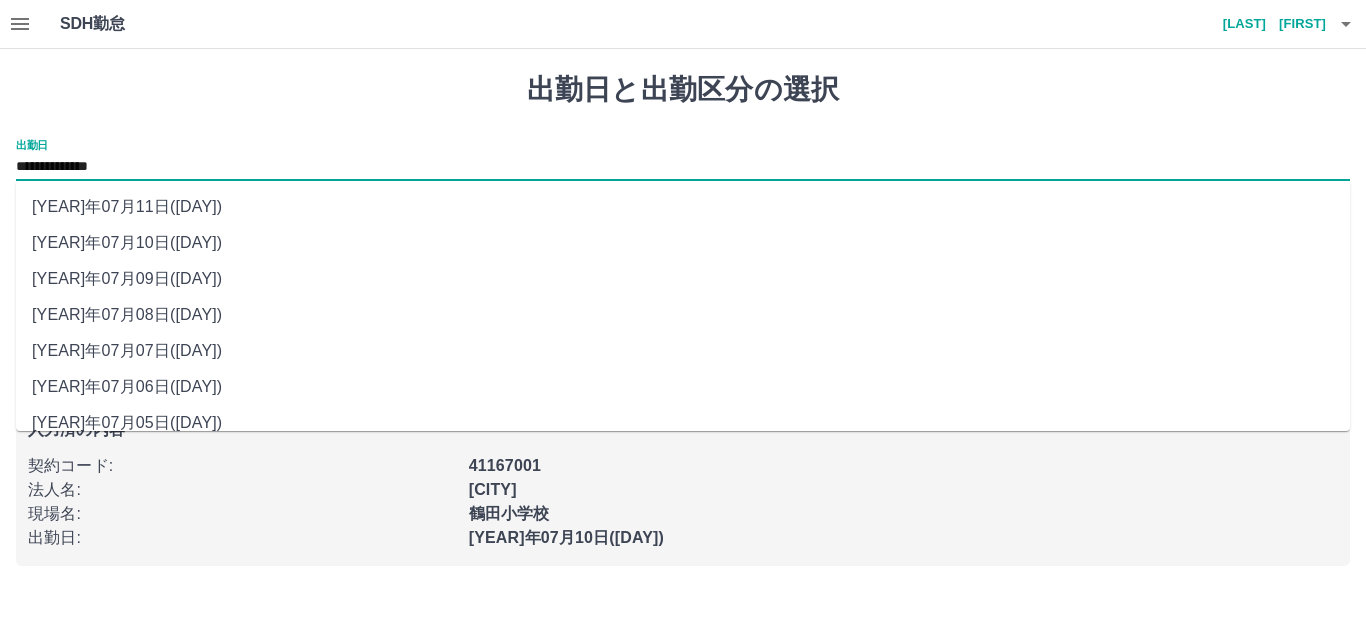 click on "[DATE](水)" at bounding box center (683, 279) 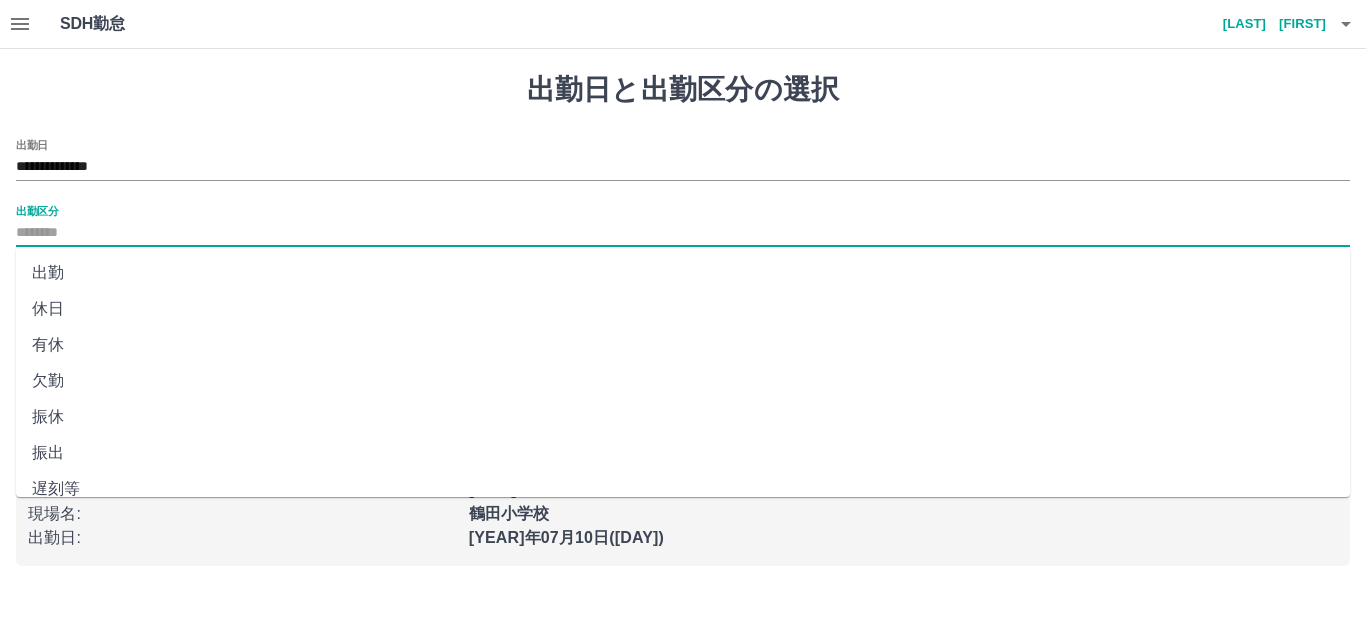 click on "出勤区分" at bounding box center [683, 233] 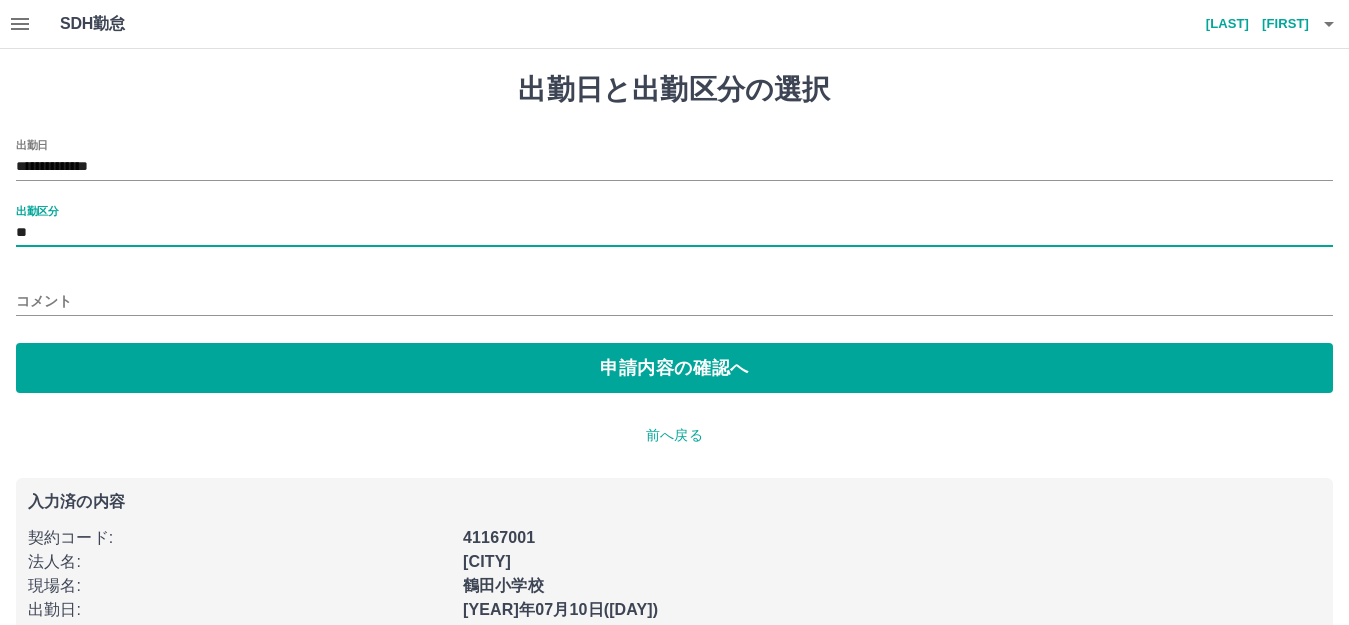 click on "コメント" at bounding box center (674, 295) 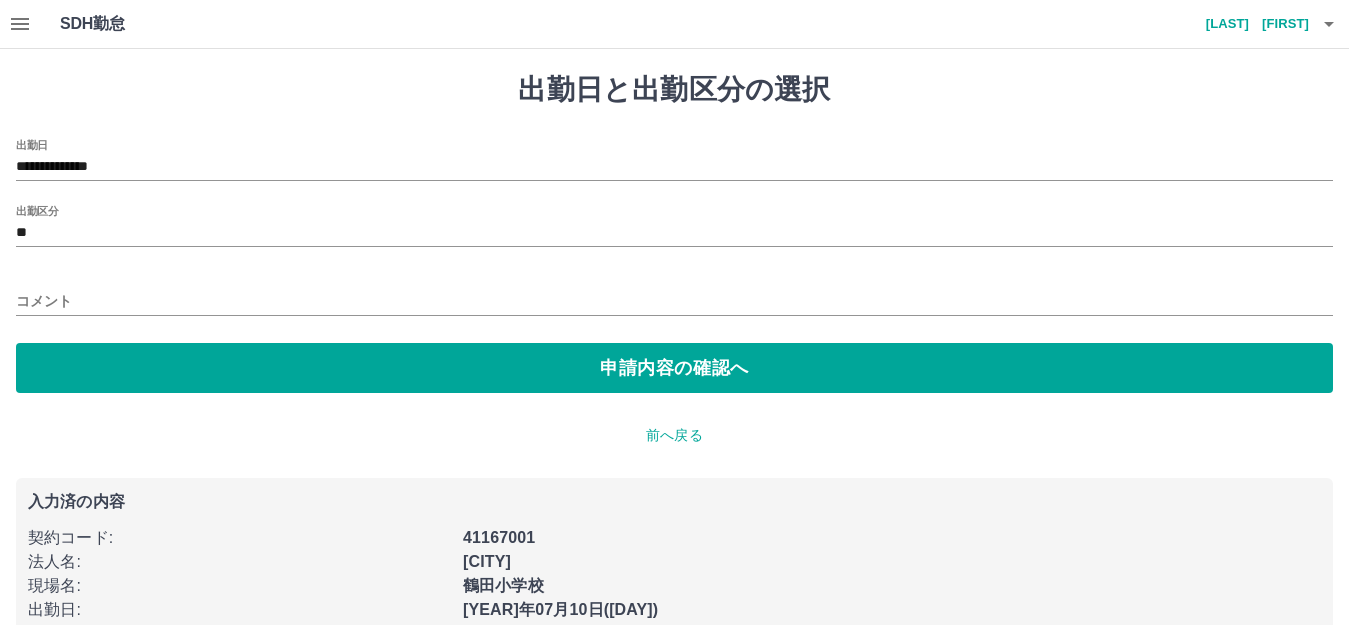 click on "コメント" at bounding box center [674, 301] 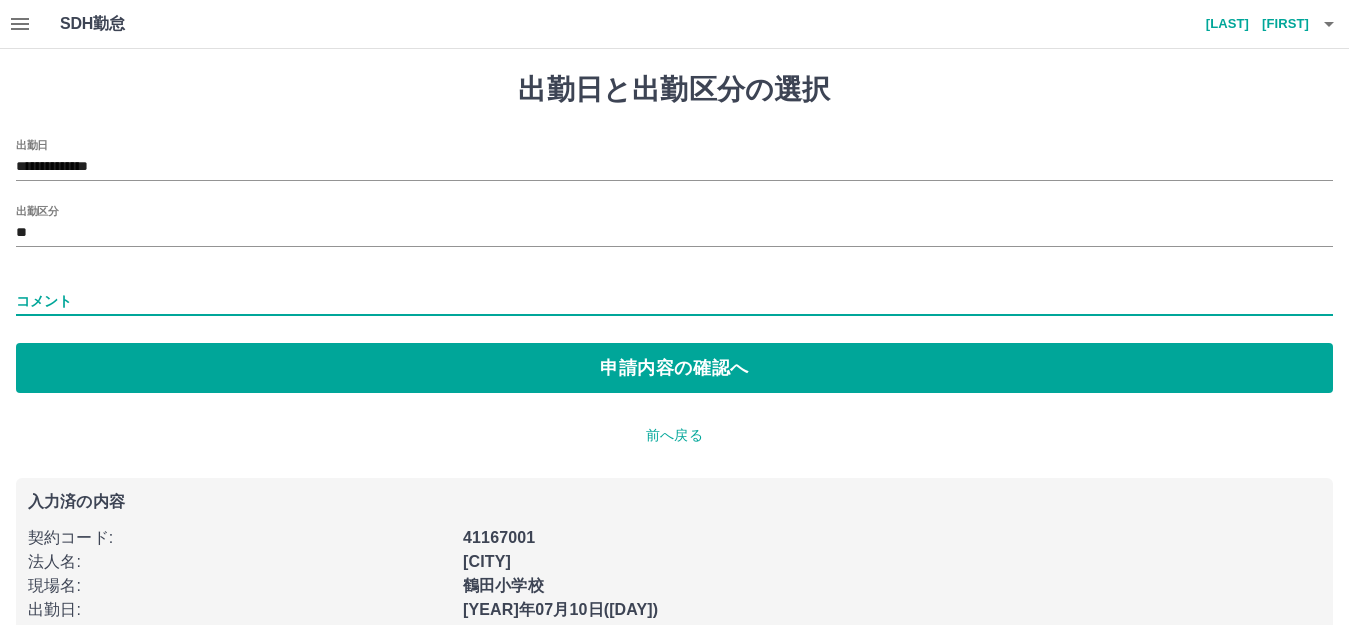 type on "****" 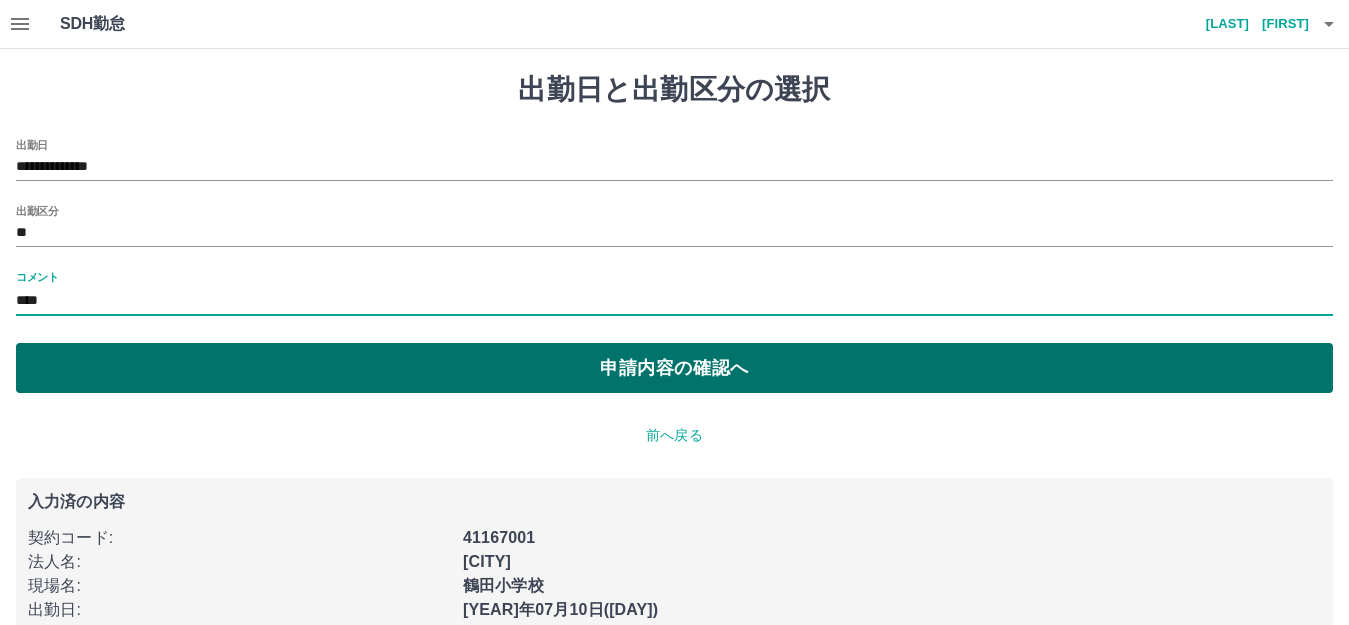 click on "申請内容の確認へ" at bounding box center (674, 368) 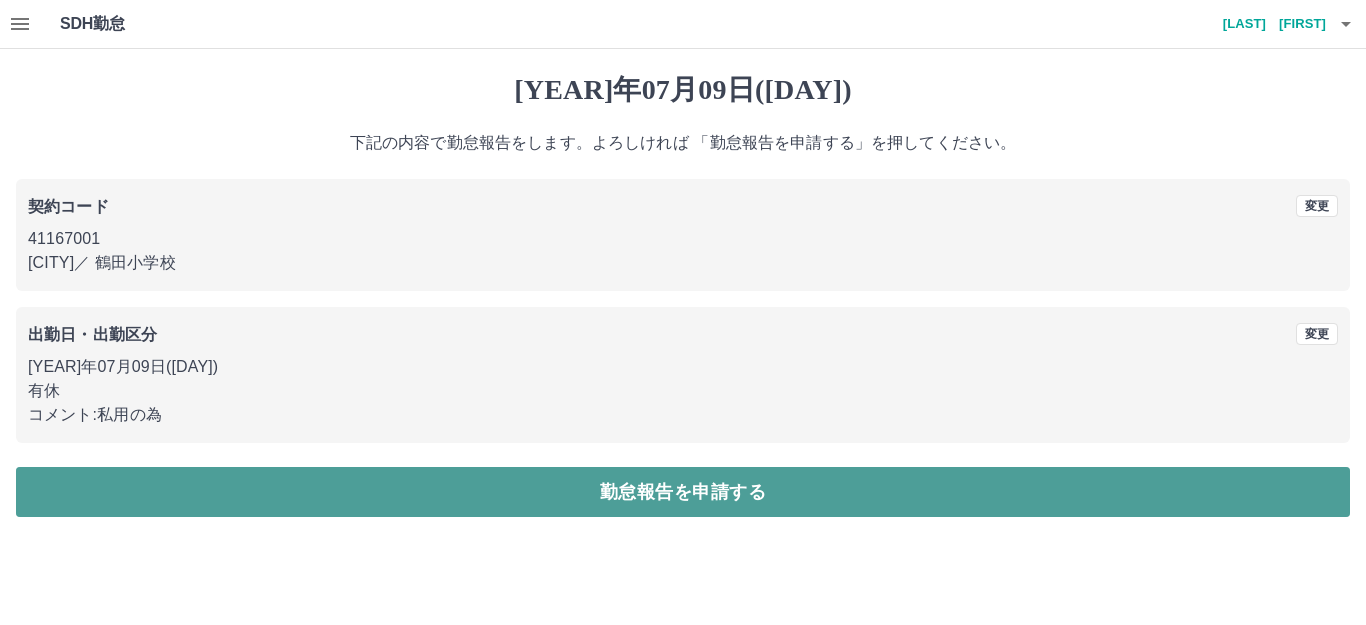 click on "勤怠報告を申請する" at bounding box center [683, 492] 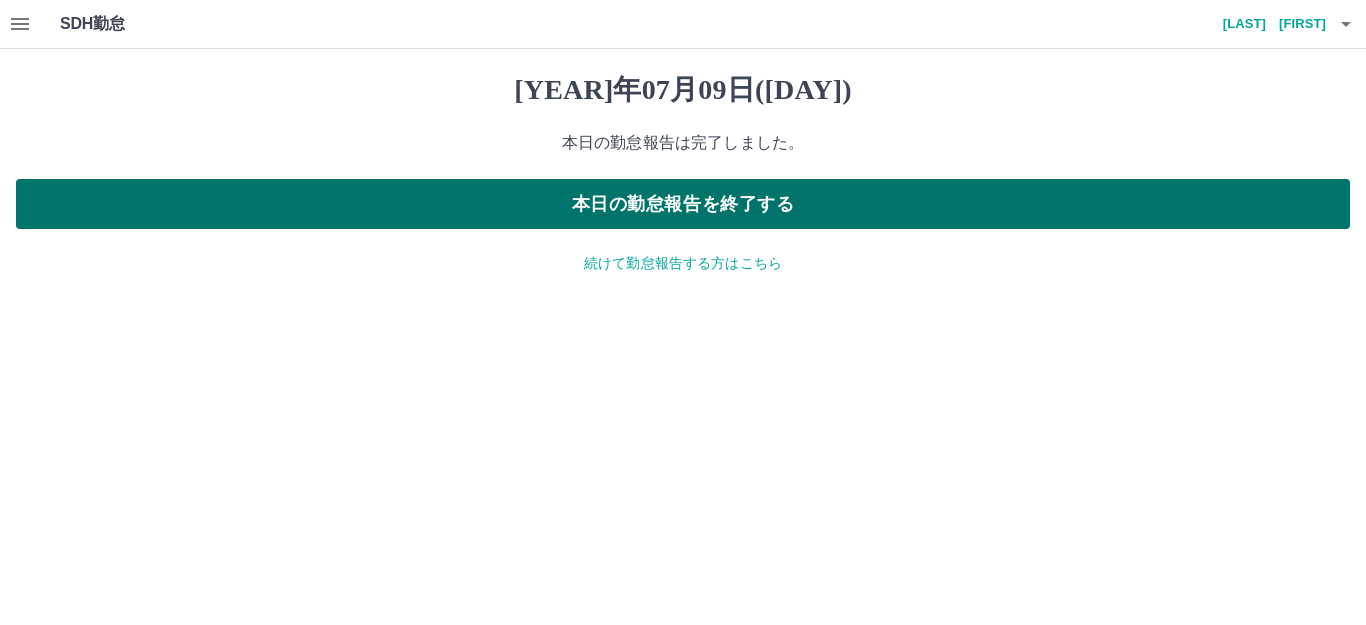 click on "本日の勤怠報告を終了する" at bounding box center (683, 204) 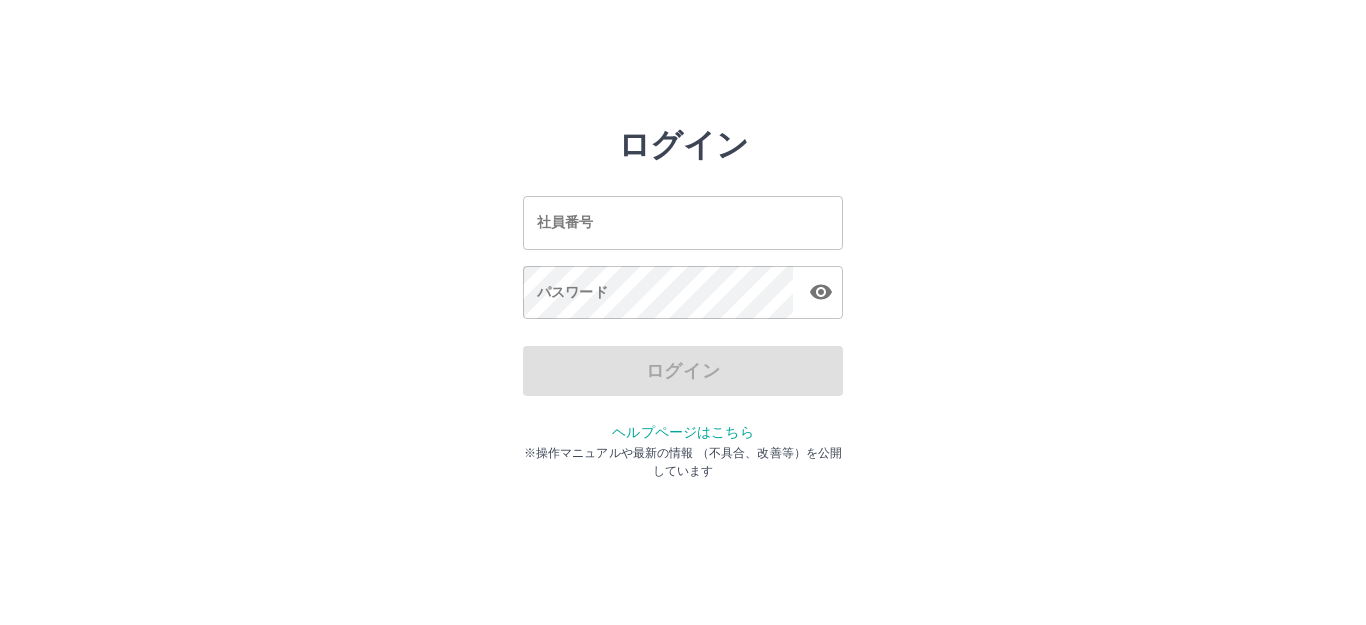 scroll, scrollTop: 0, scrollLeft: 0, axis: both 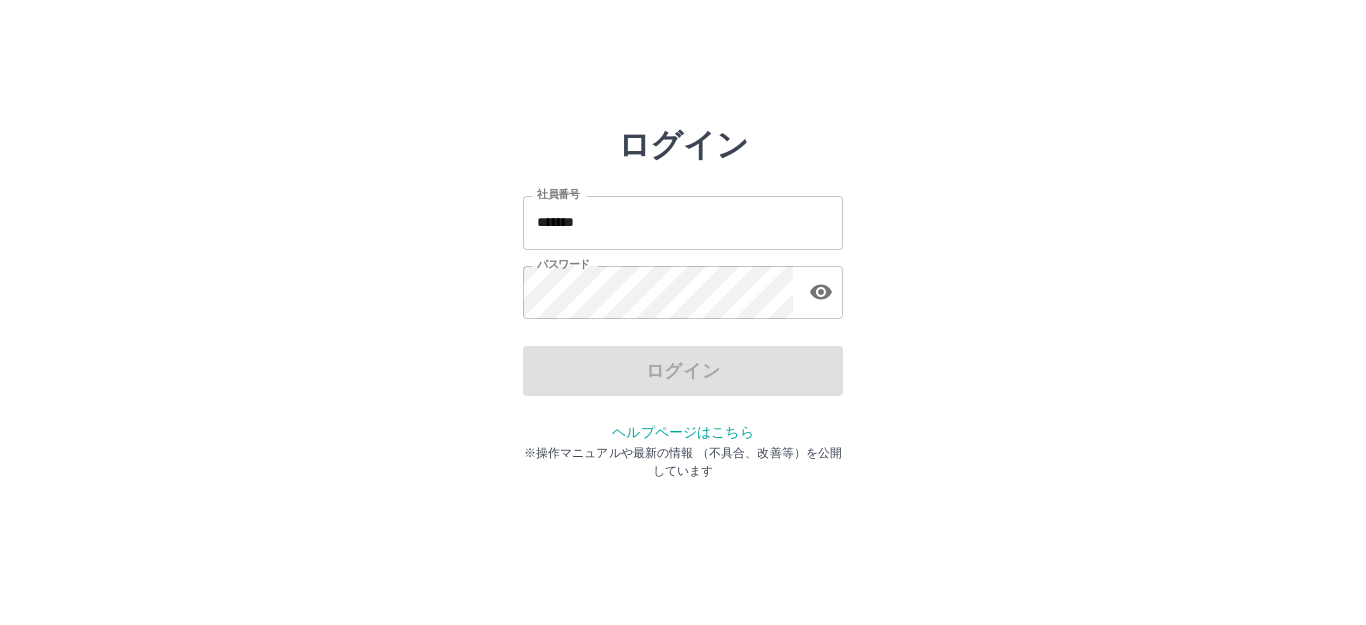 click on "*******" at bounding box center (683, 222) 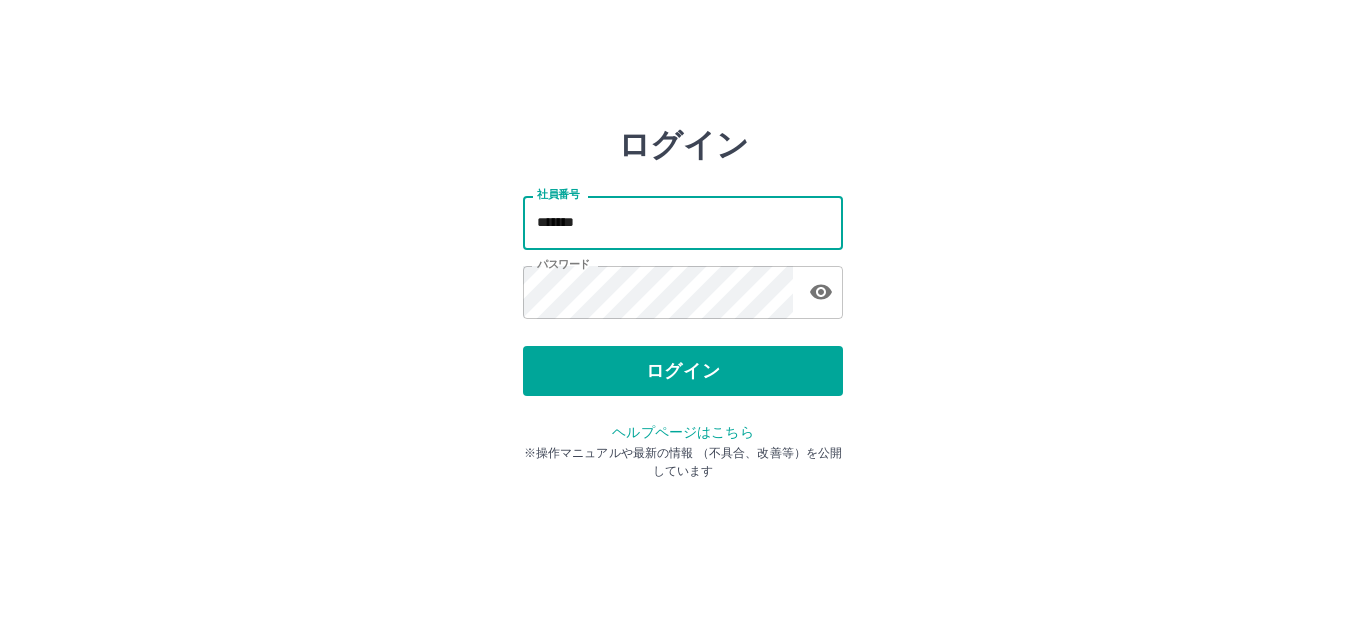 click on "*******" at bounding box center (683, 222) 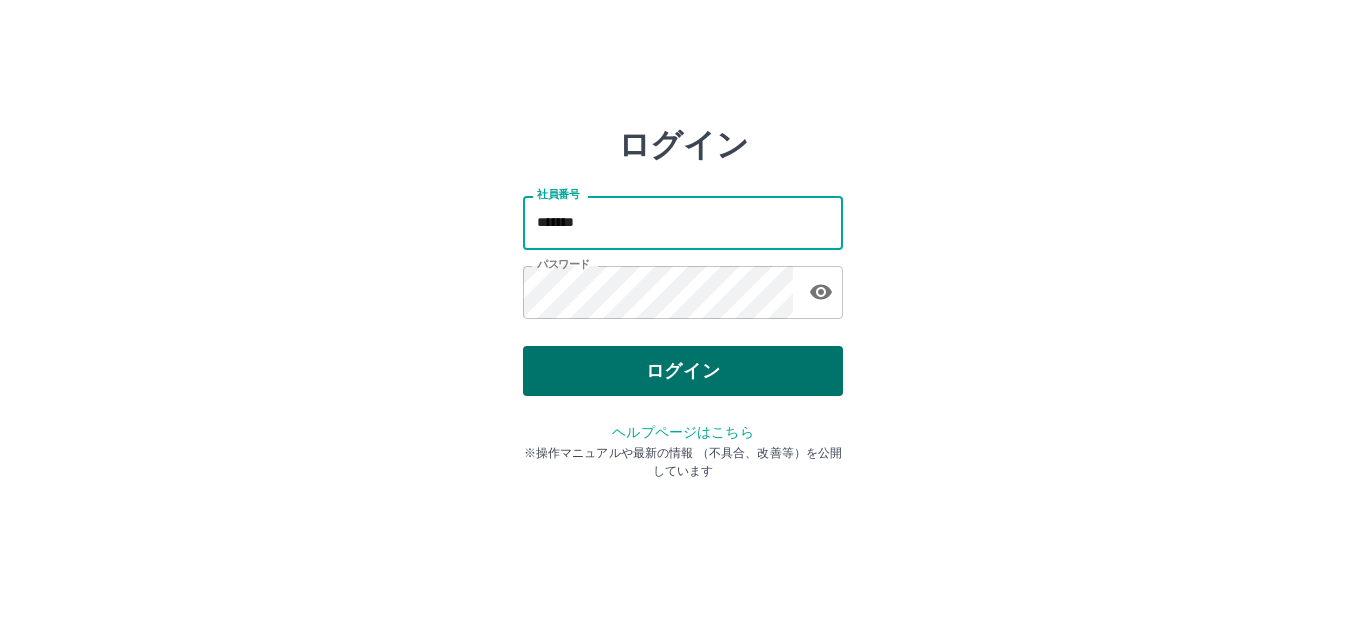 click on "ログイン" at bounding box center (683, 371) 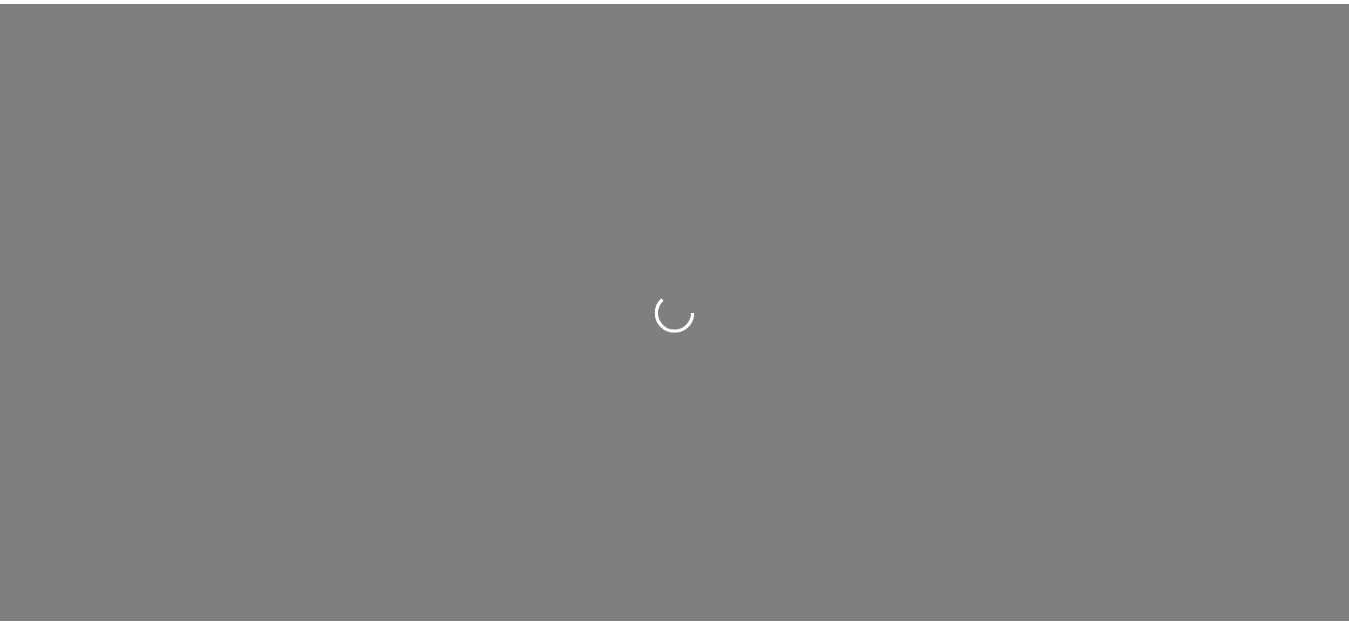 scroll, scrollTop: 0, scrollLeft: 0, axis: both 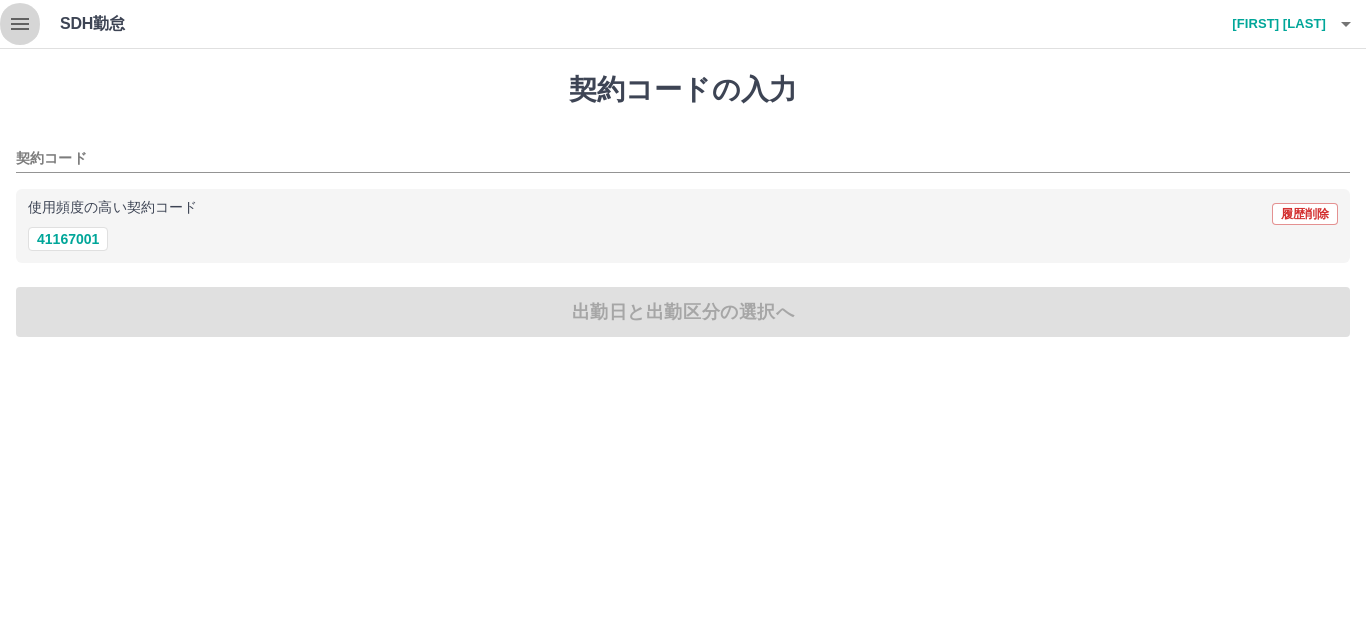 click at bounding box center [20, 24] 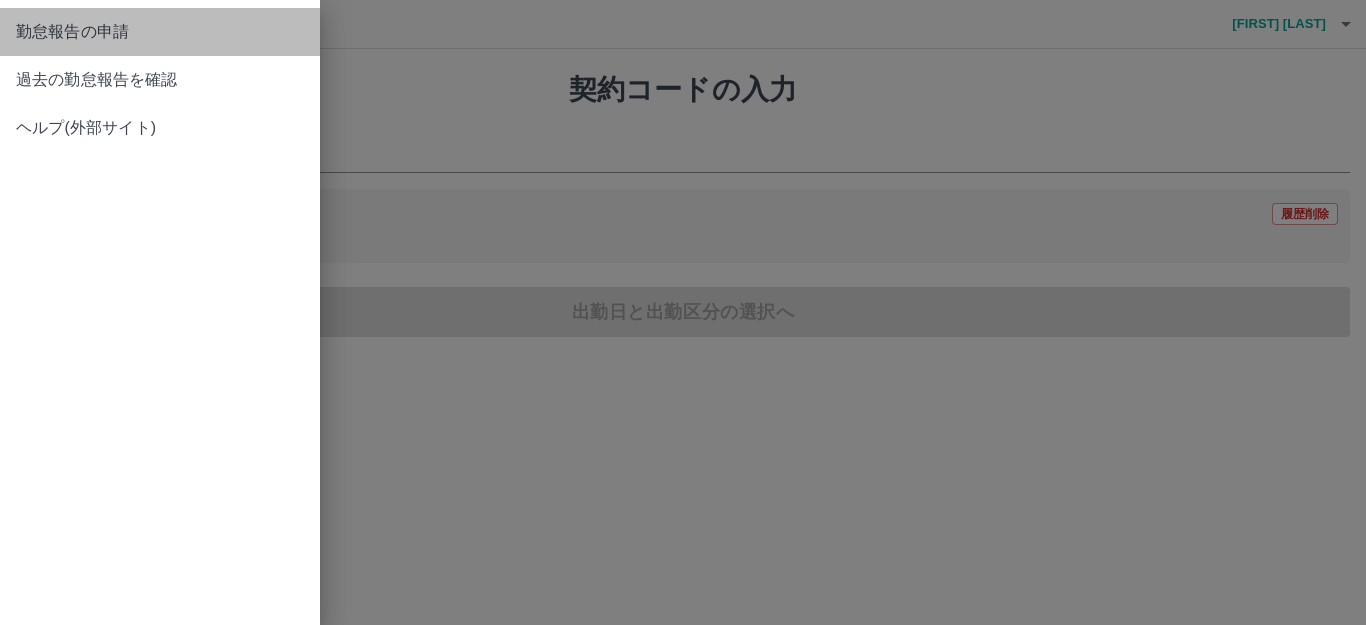 click on "勤怠報告の申請" at bounding box center [160, 32] 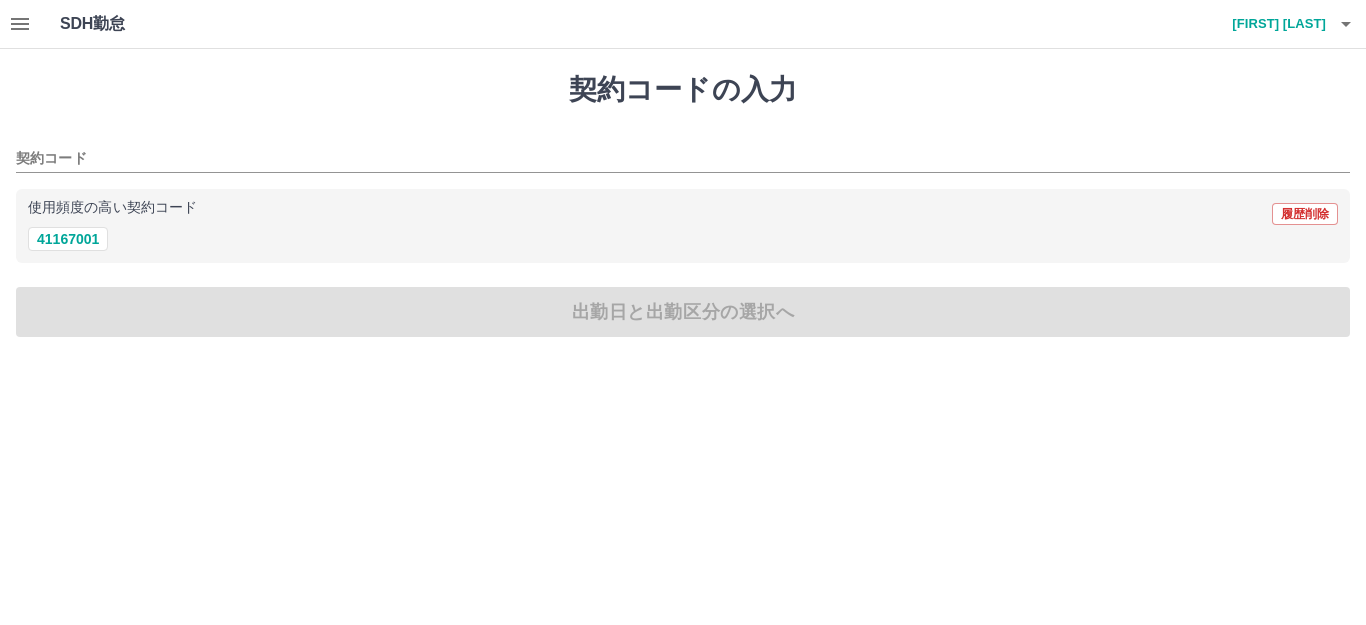 click at bounding box center [20, 24] 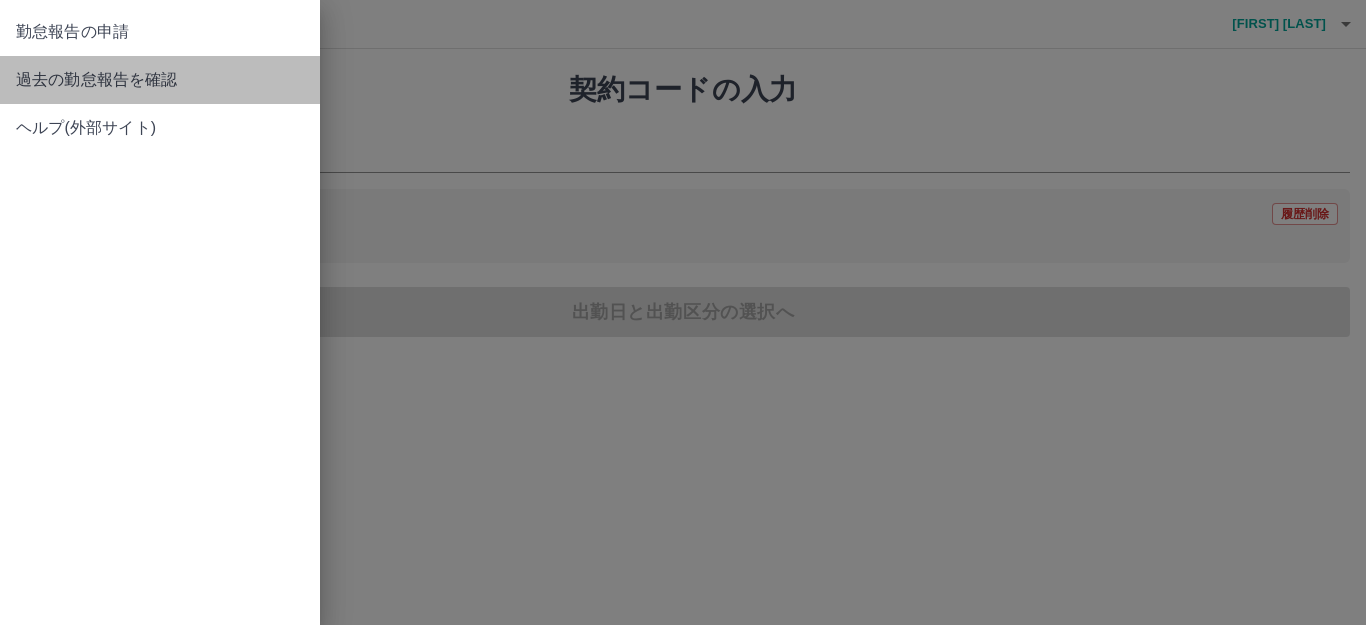click on "過去の勤怠報告を確認" at bounding box center [160, 32] 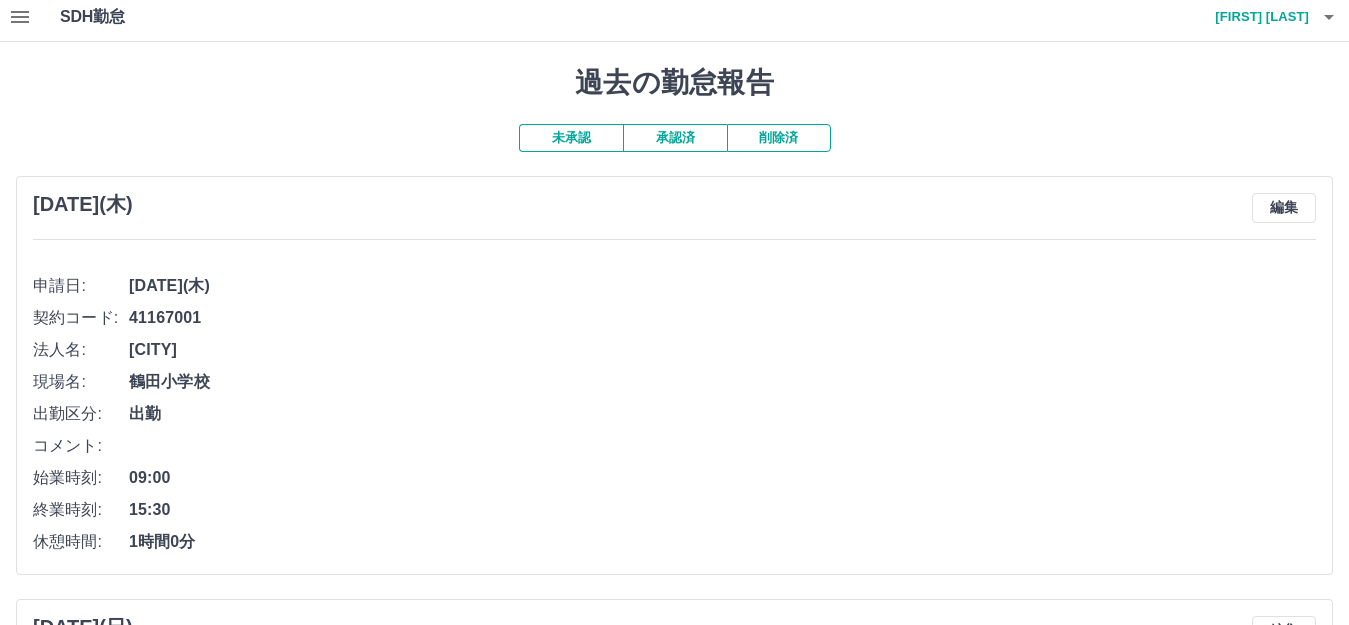 scroll, scrollTop: 0, scrollLeft: 0, axis: both 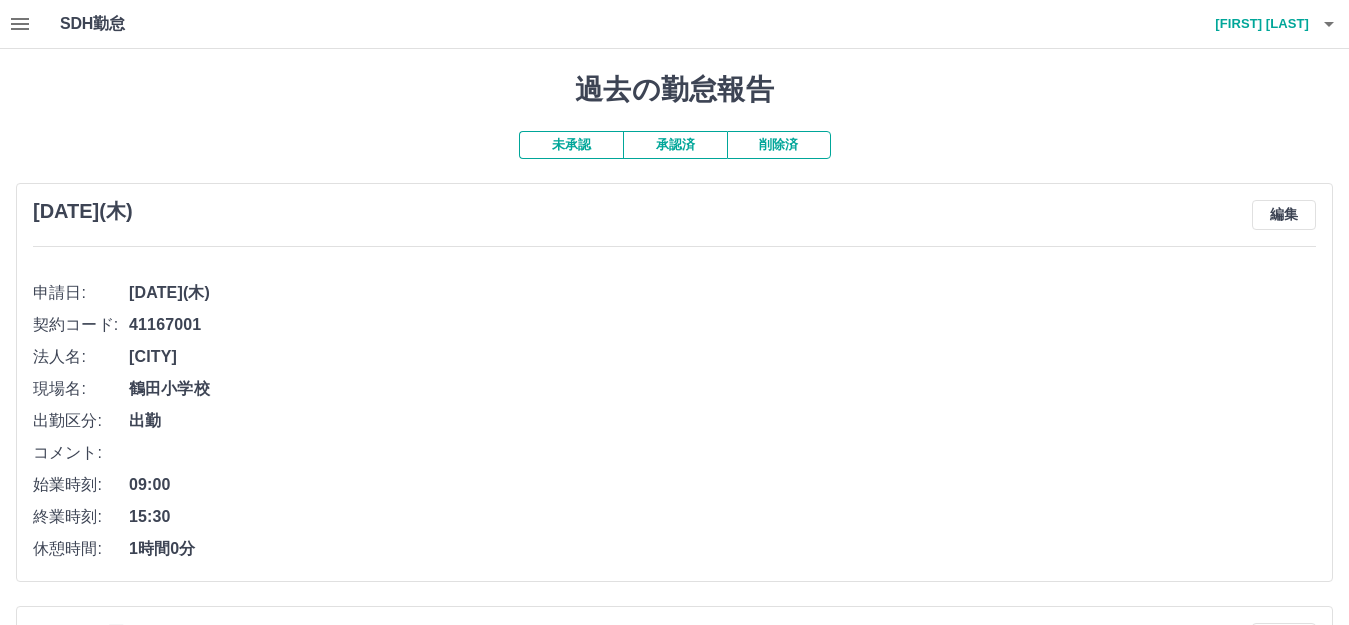 click on "承認済" at bounding box center [675, 145] 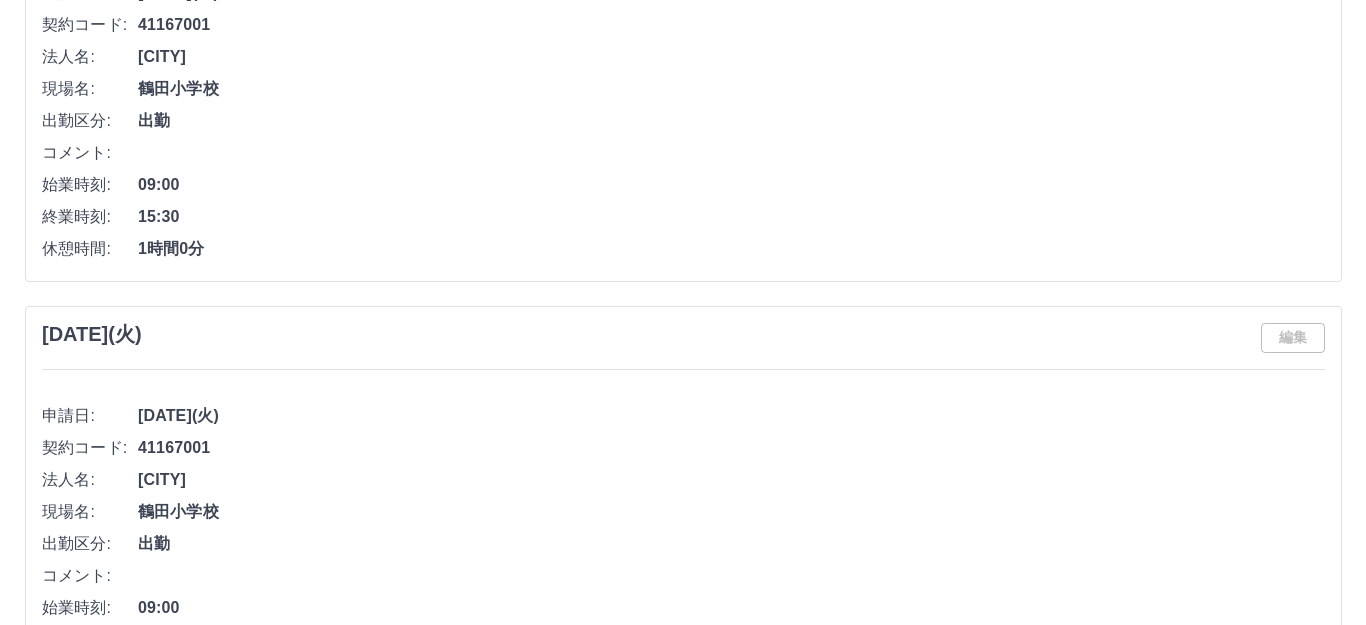 scroll, scrollTop: 0, scrollLeft: 0, axis: both 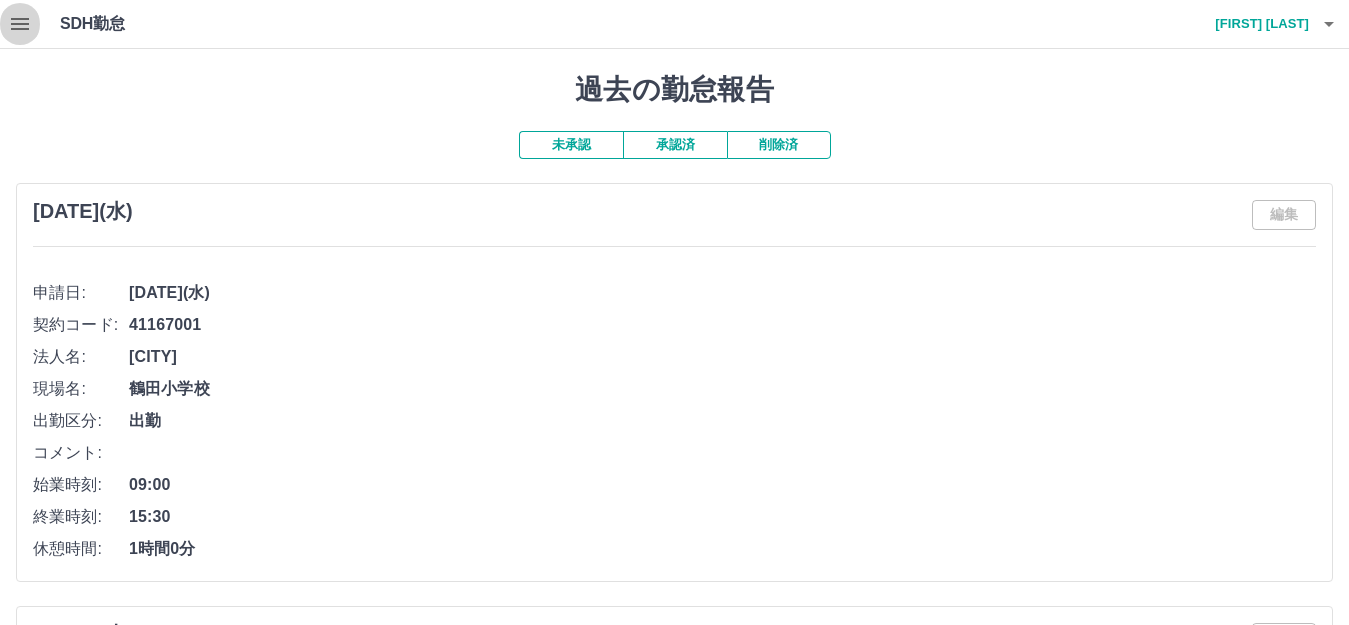 click at bounding box center [20, 24] 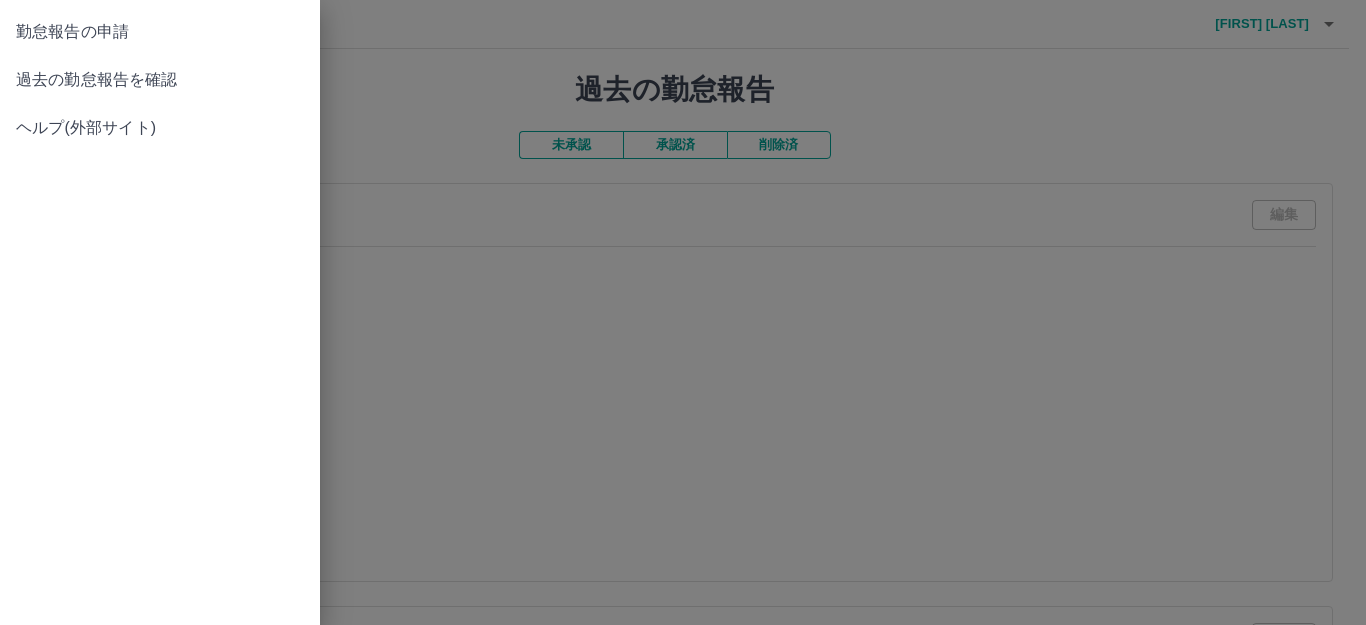 click on "勤怠報告の申請" at bounding box center (160, 32) 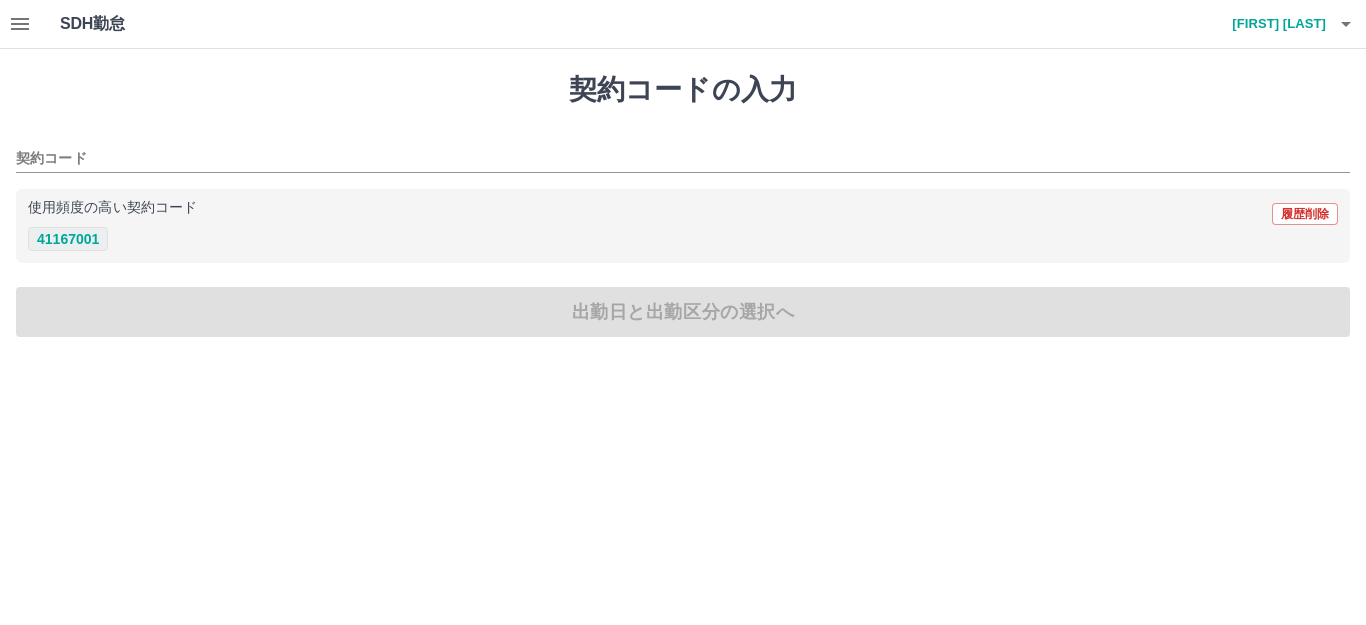 click on "41167001" at bounding box center (68, 239) 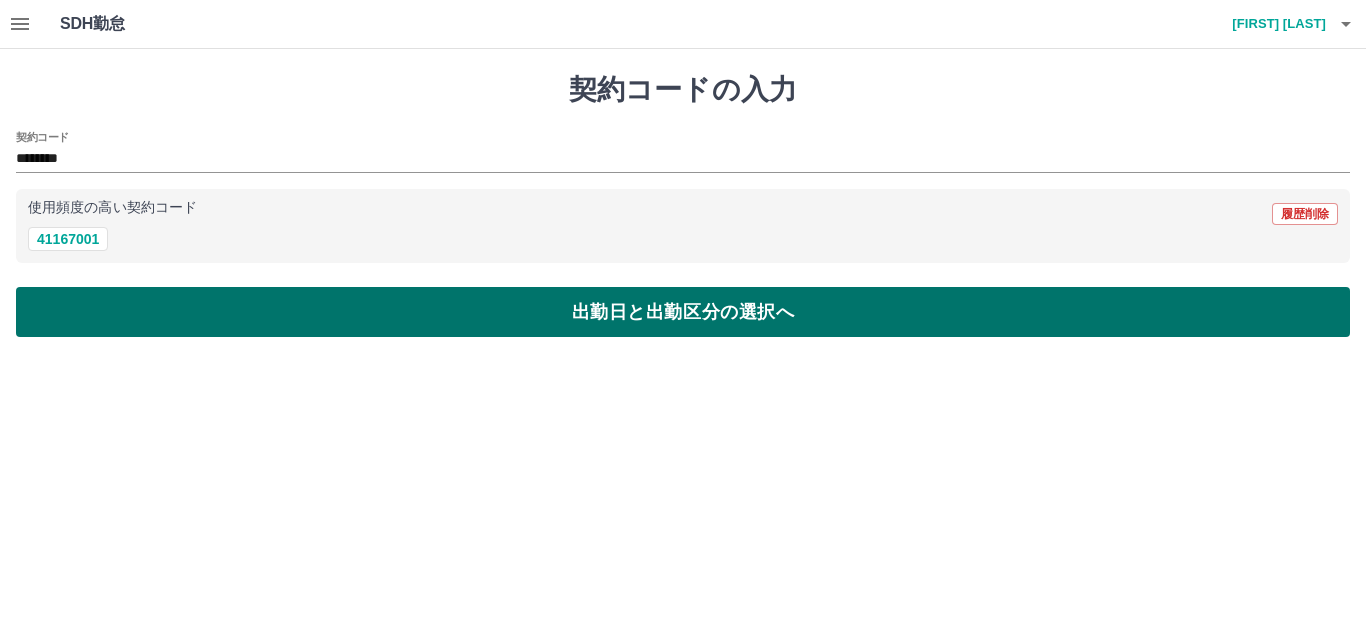 click on "出勤日と出勤区分の選択へ" at bounding box center (683, 312) 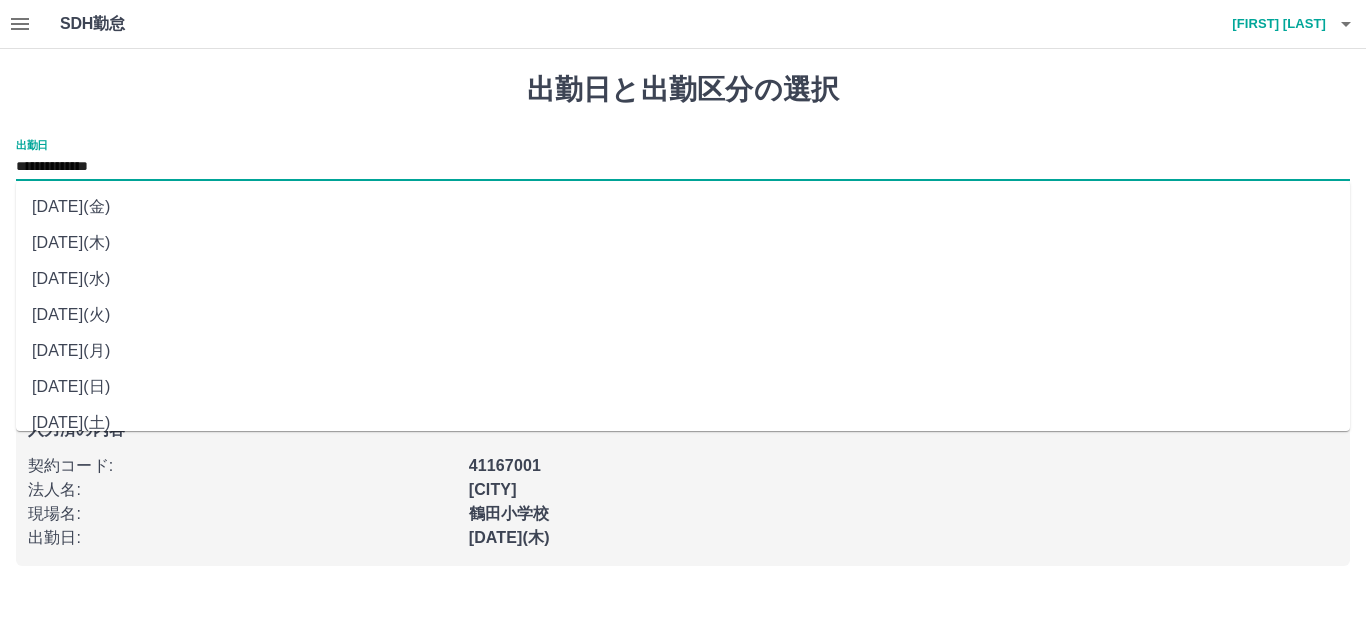click on "**********" at bounding box center [683, 167] 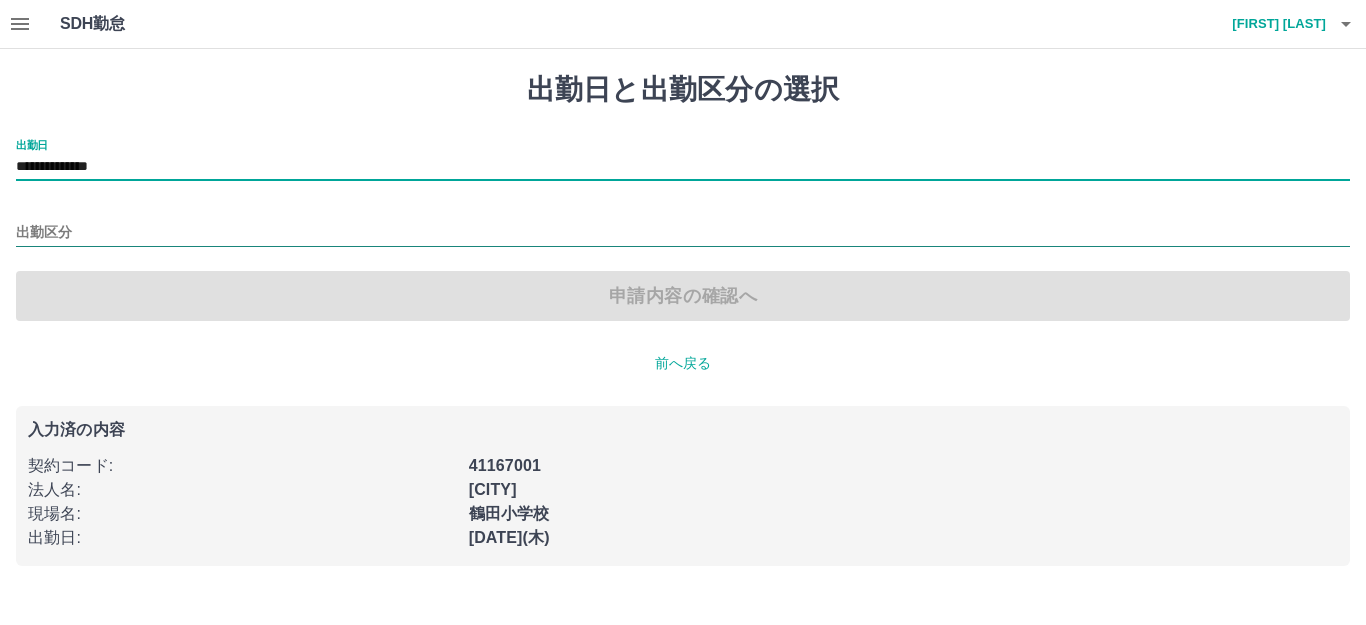 click on "出勤区分" at bounding box center [683, 233] 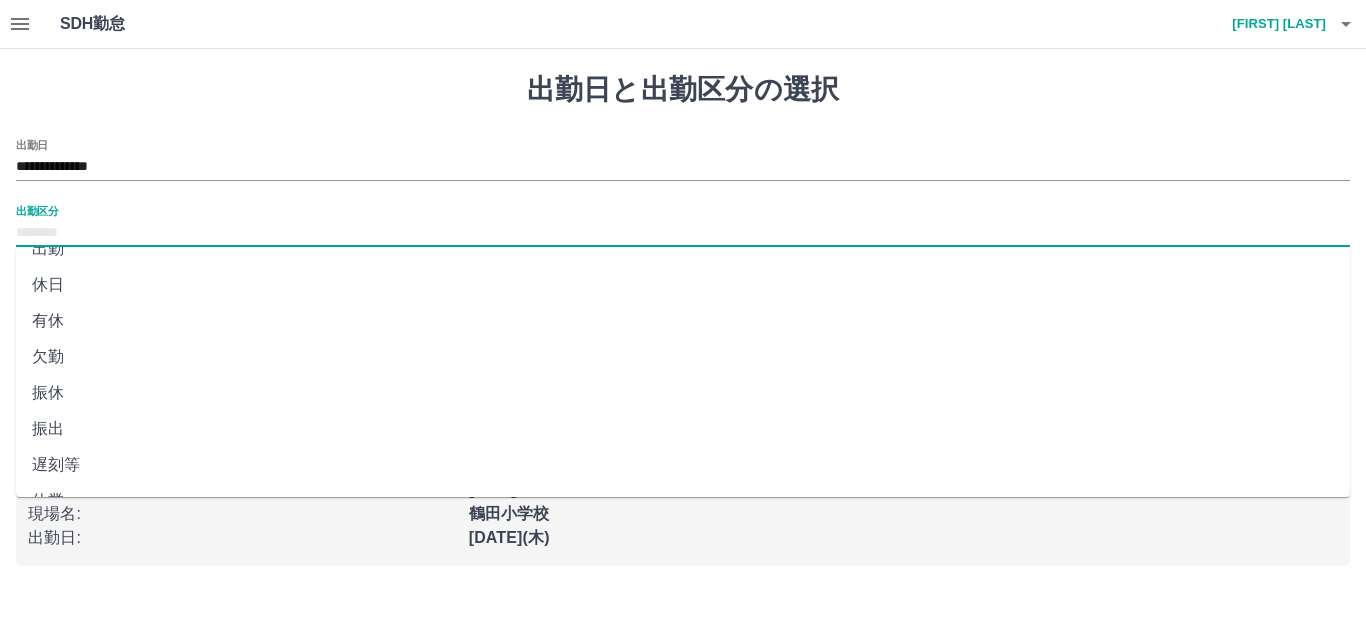 scroll, scrollTop: 0, scrollLeft: 0, axis: both 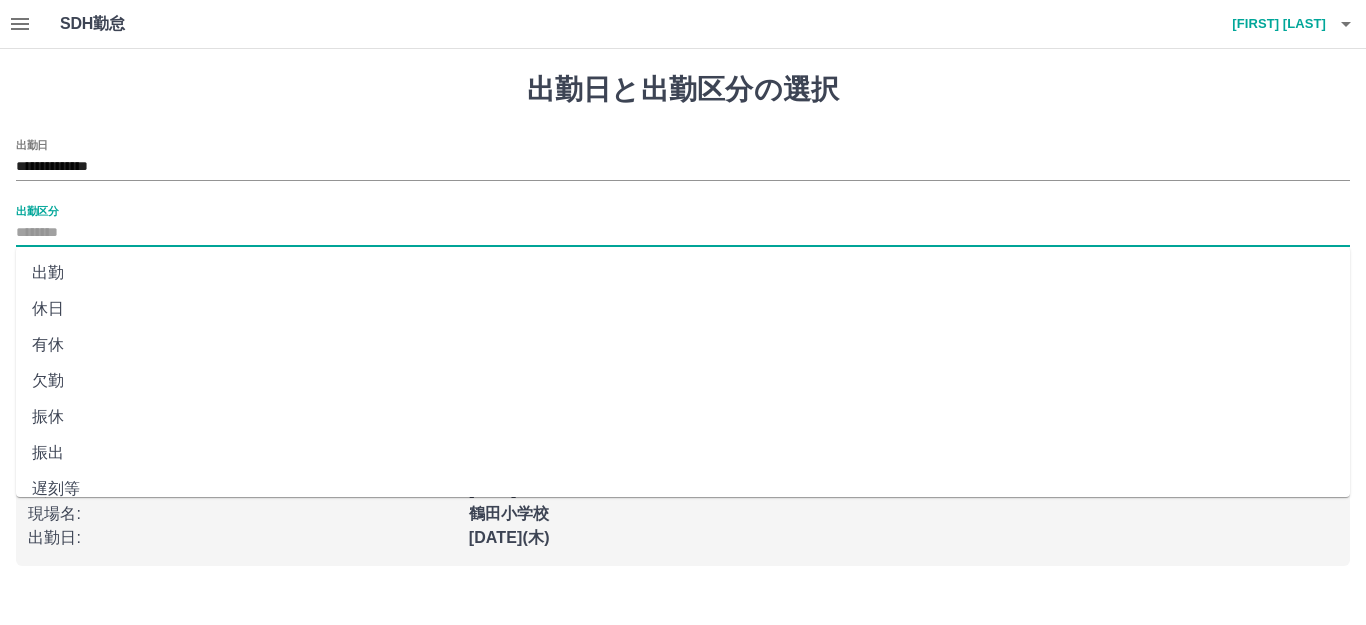 click on "有休" at bounding box center (683, 345) 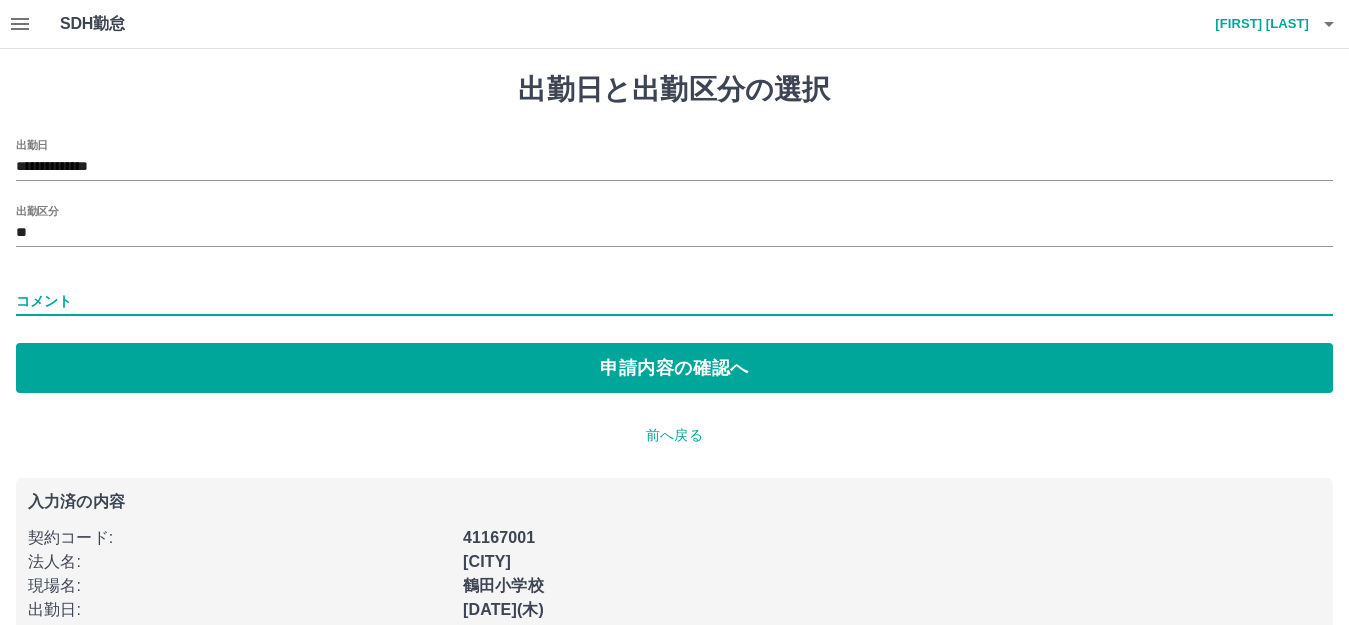 click on "コメント" at bounding box center (674, 301) 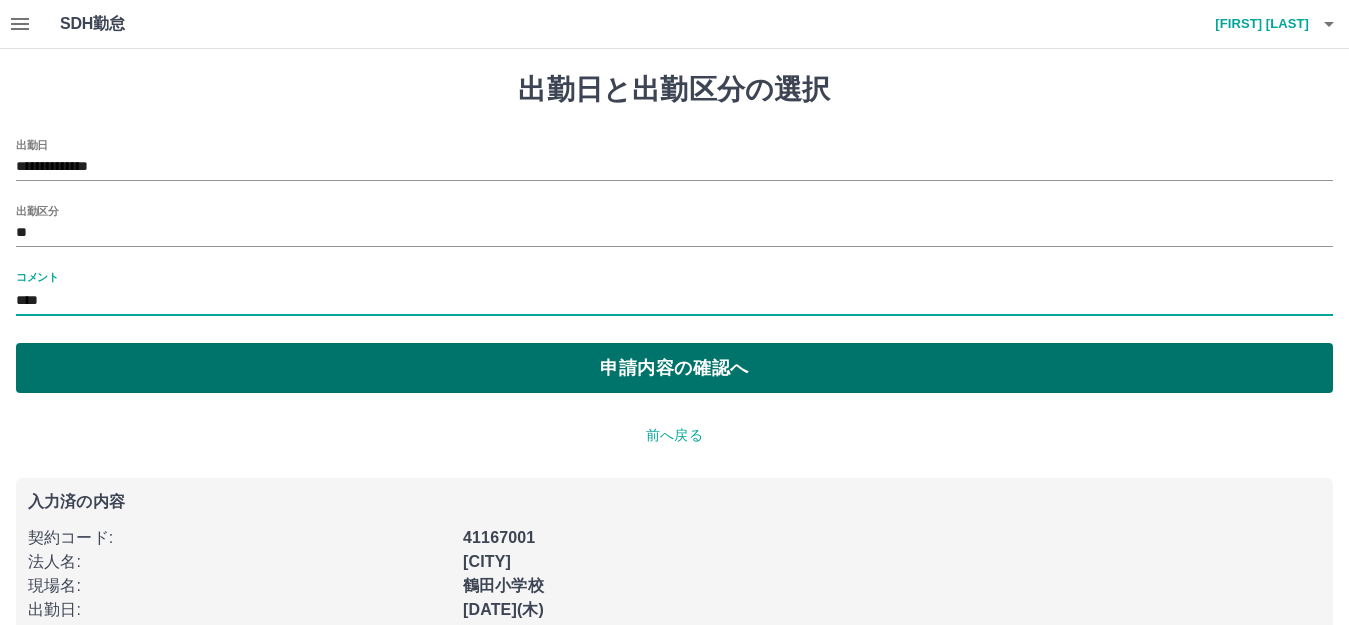 click on "申請内容の確認へ" at bounding box center [674, 368] 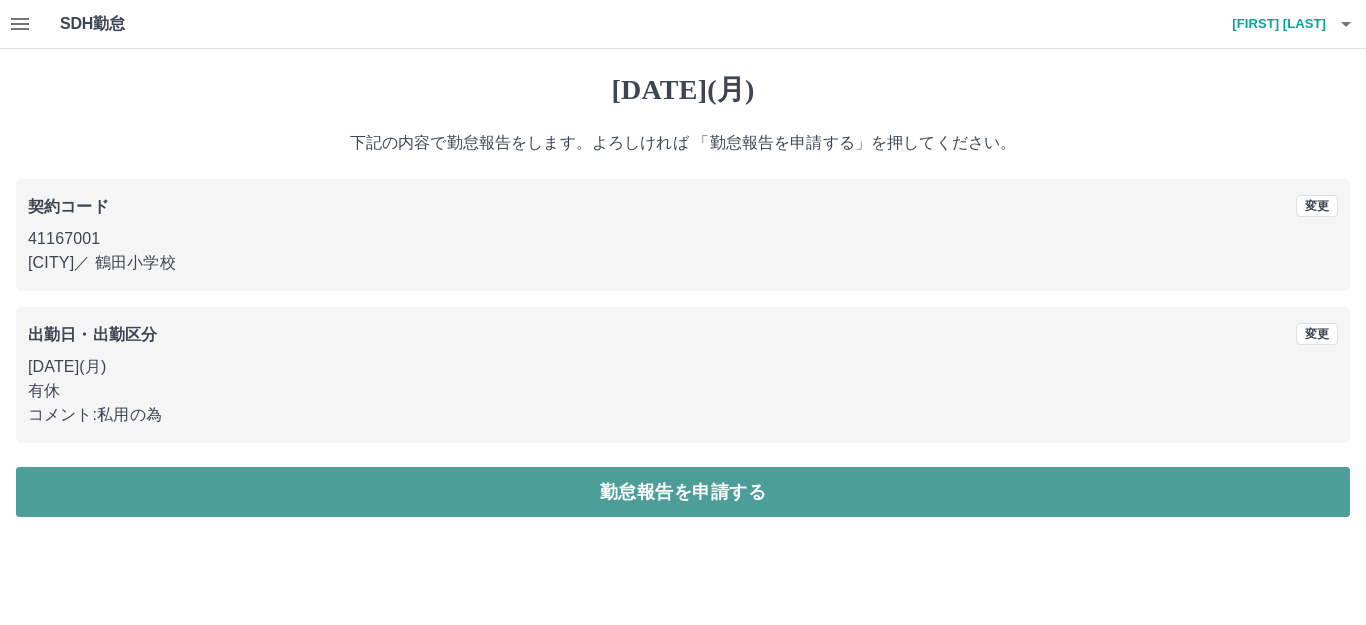 click on "勤怠報告を申請する" at bounding box center (683, 492) 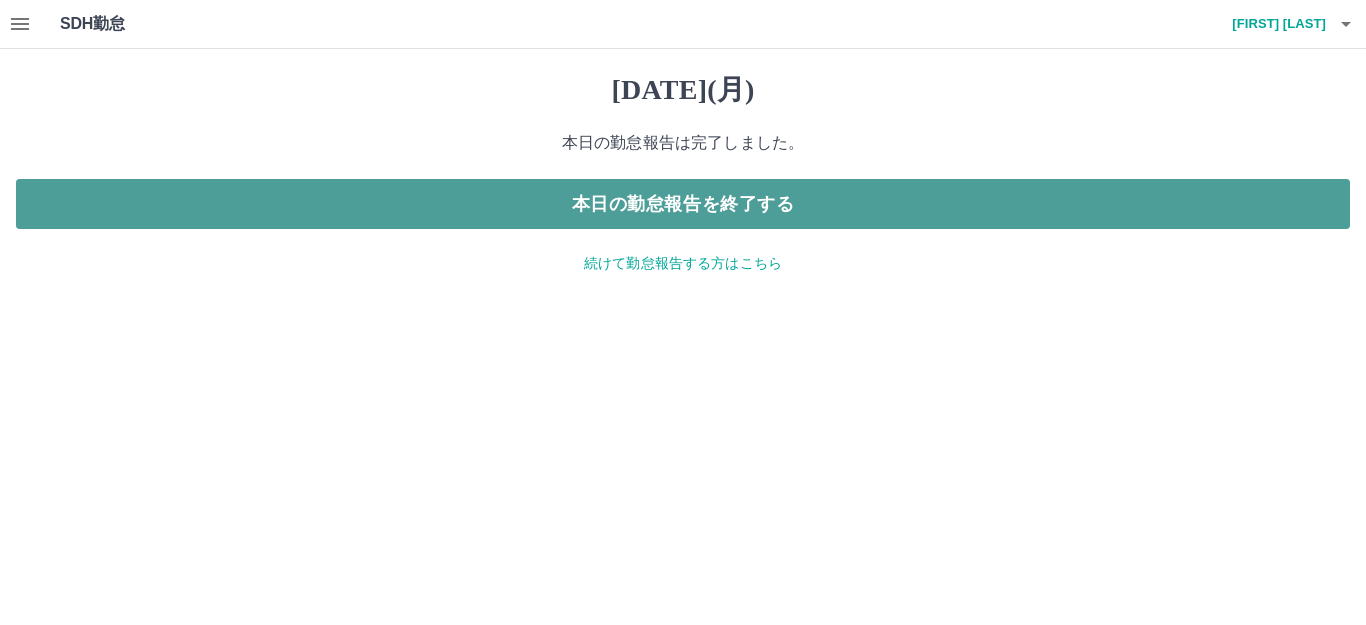 click on "本日の勤怠報告を終了する" at bounding box center [683, 204] 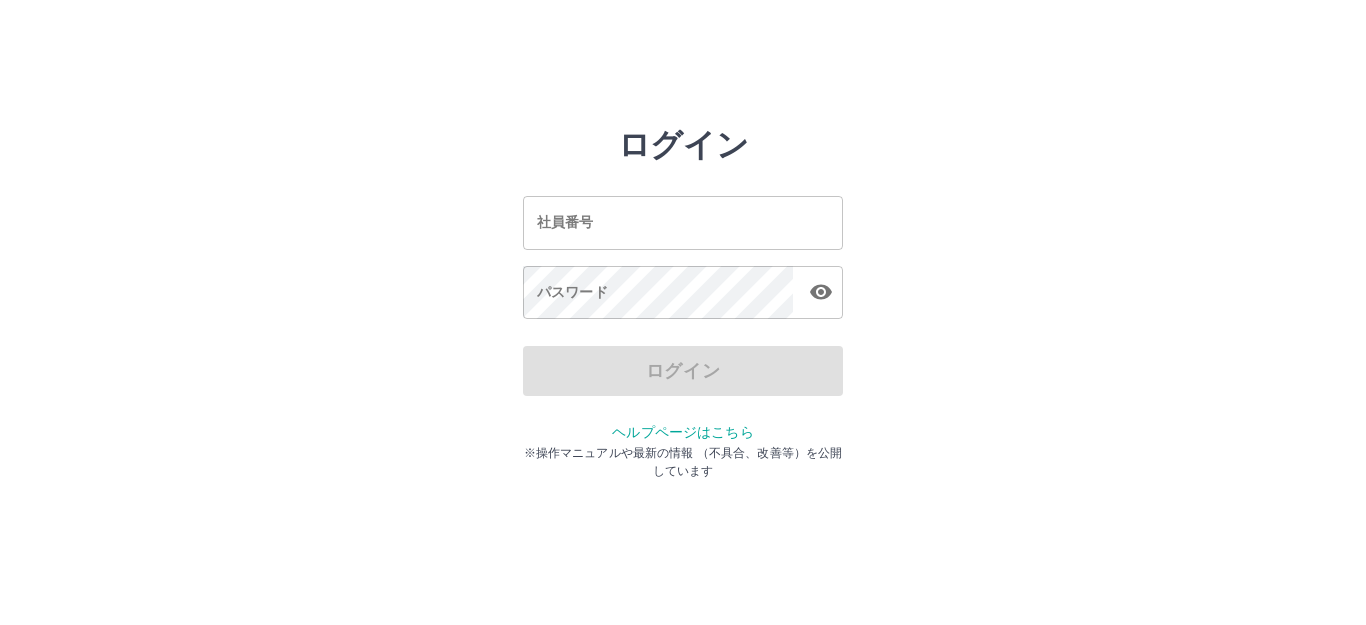 scroll, scrollTop: 0, scrollLeft: 0, axis: both 